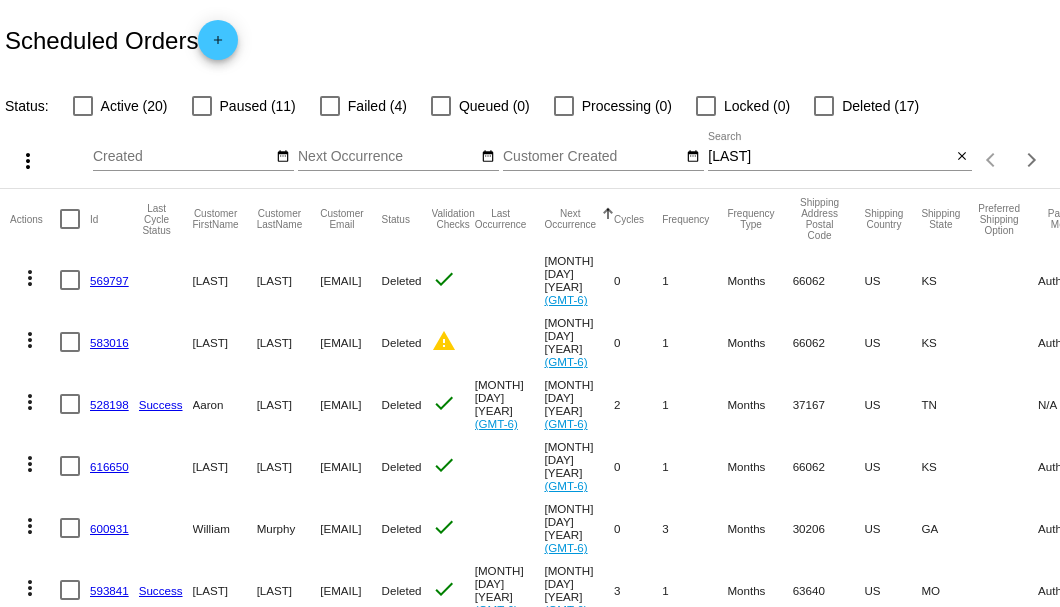 scroll, scrollTop: 0, scrollLeft: 0, axis: both 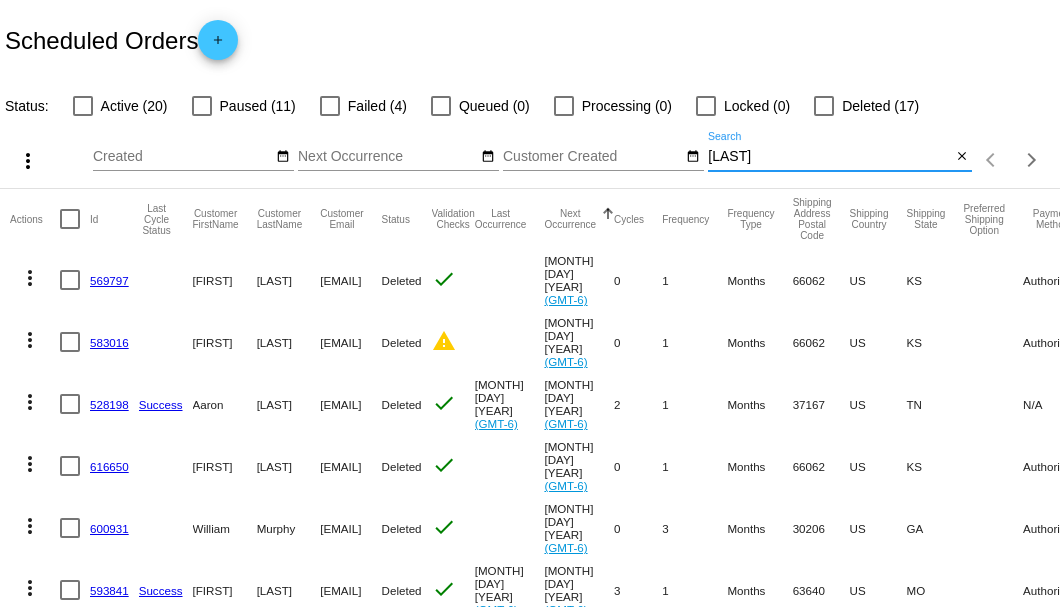 drag, startPoint x: 746, startPoint y: 188, endPoint x: 701, endPoint y: 190, distance: 45.044422 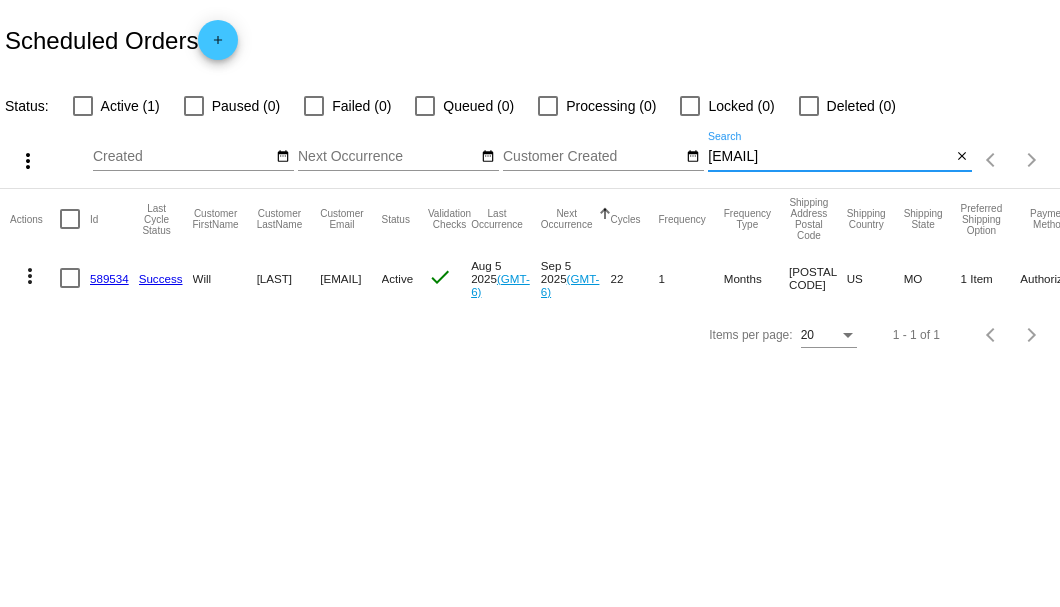 type on "willfitzpatrick45@gmail.com" 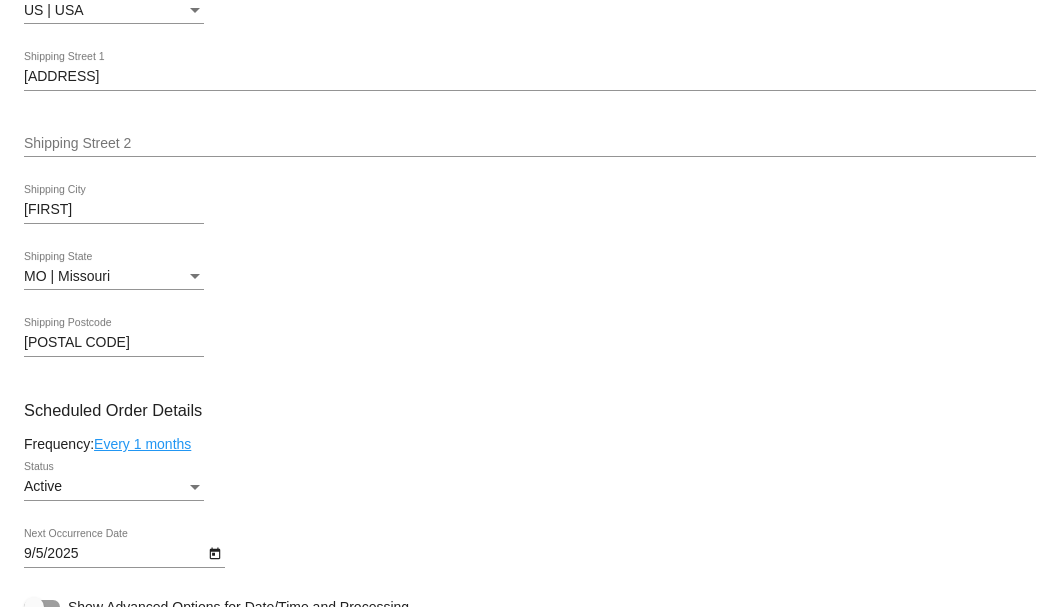 scroll, scrollTop: 1000, scrollLeft: 0, axis: vertical 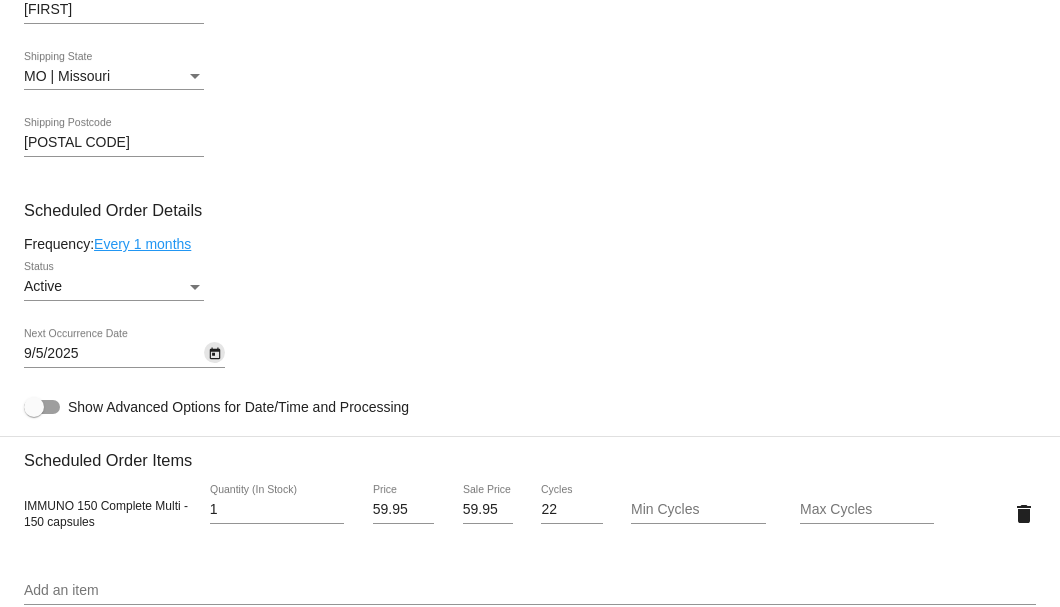 click 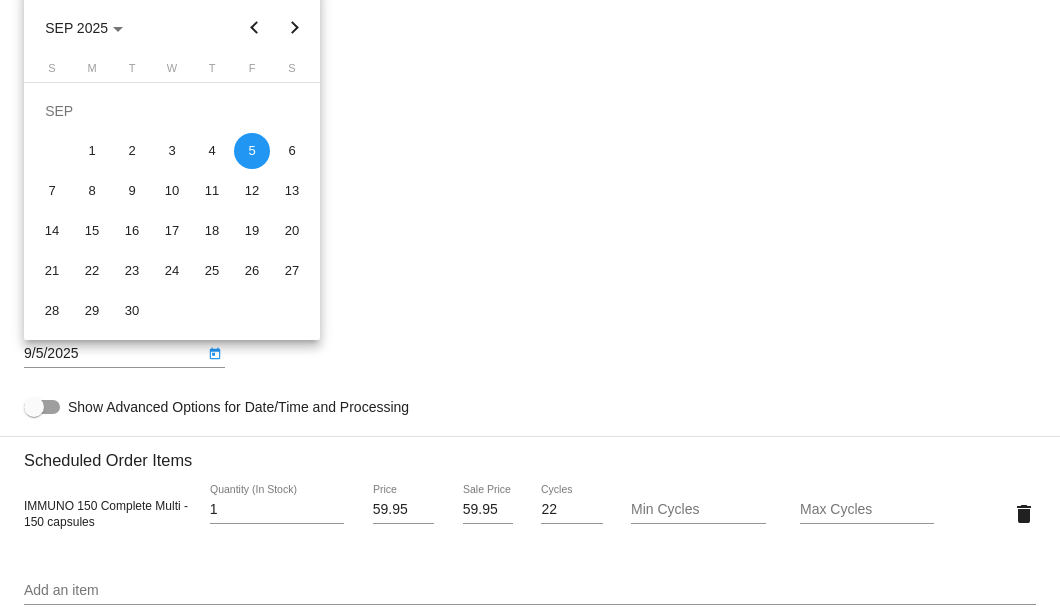 click at bounding box center [295, 28] 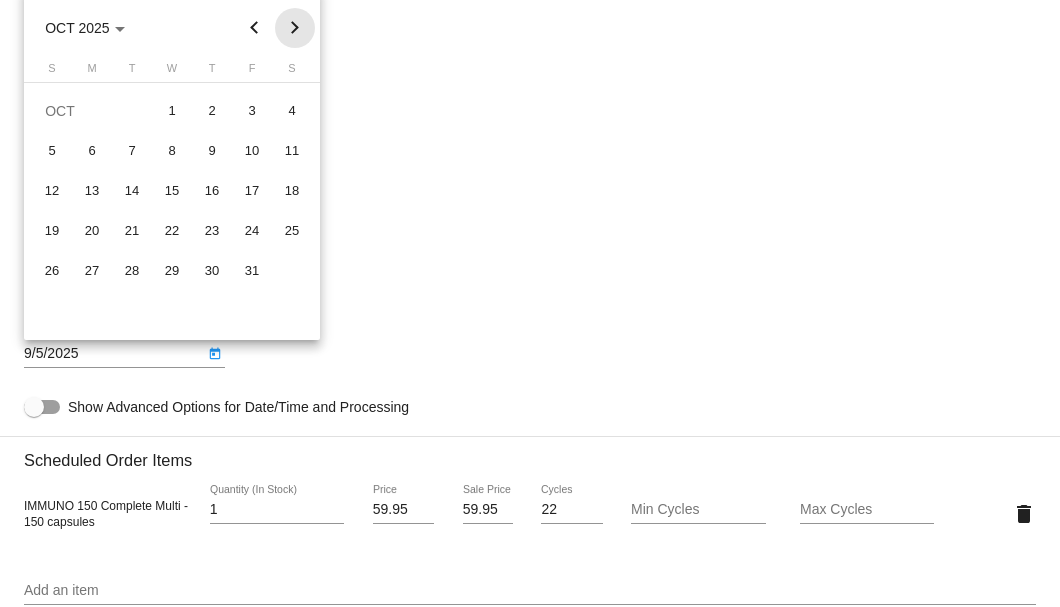 click at bounding box center [295, 28] 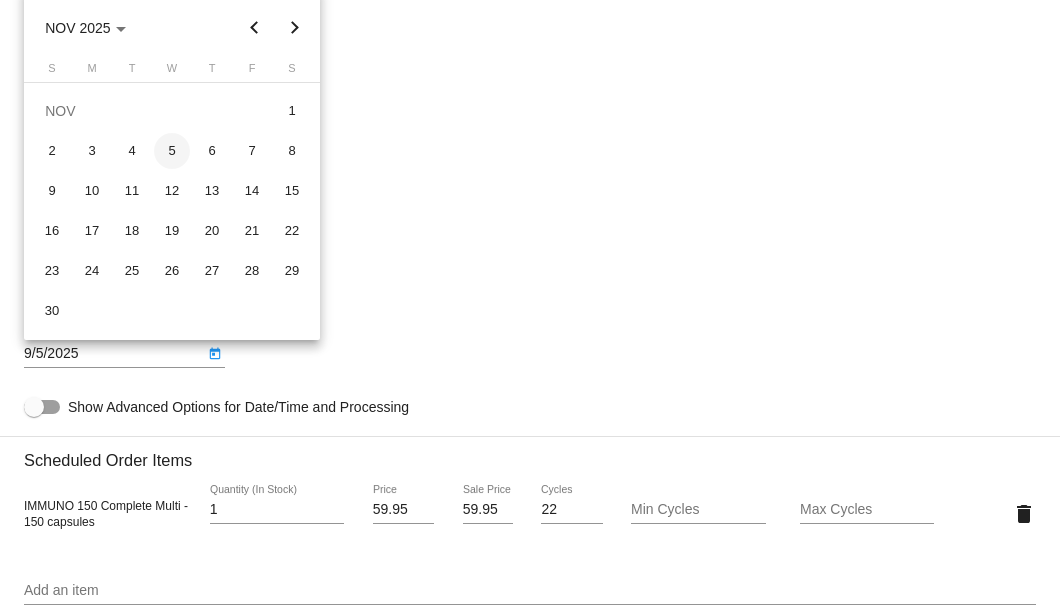 click on "5" at bounding box center (172, 151) 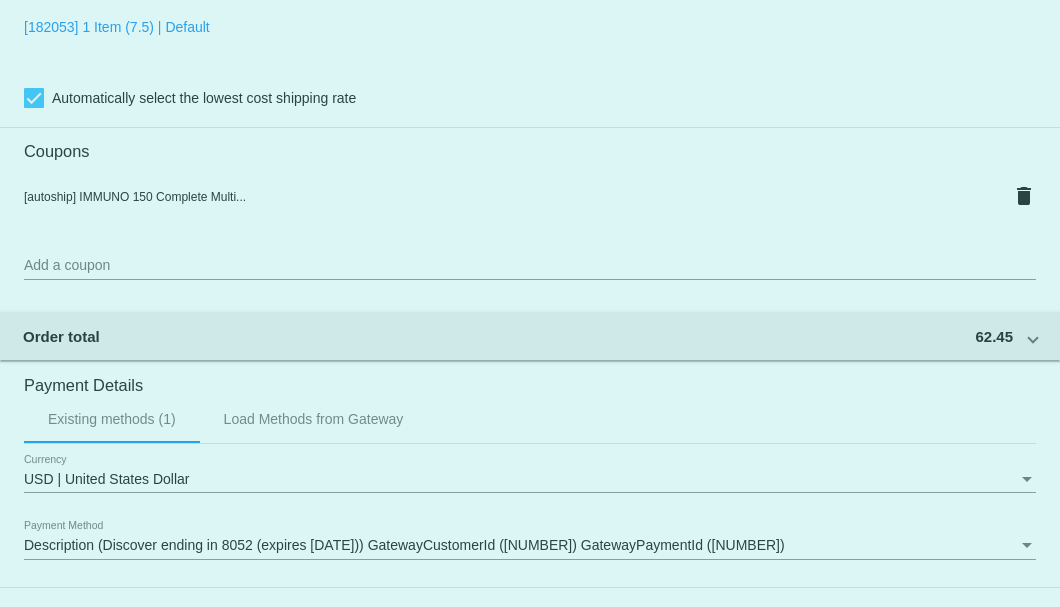 scroll, scrollTop: 1930, scrollLeft: 0, axis: vertical 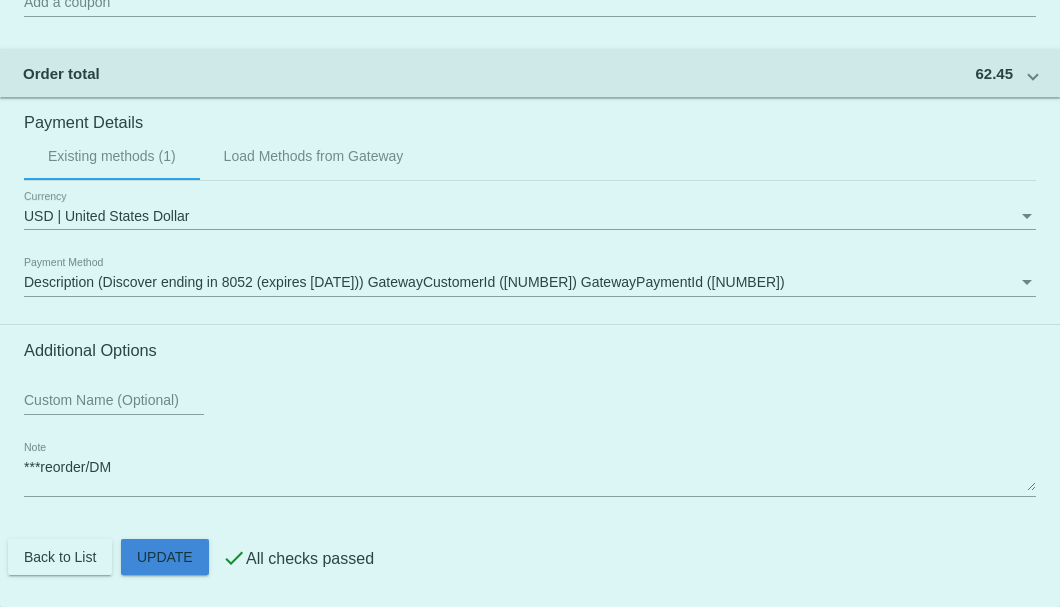 click on "Customer
3706730: Will Fitzpatrick
willfitzpatrick45@gmail.com
Customer Shipping
Enter Shipping Address Select A Saved Address (0)
Will
Shipping First Name
Fitzpatrick
Shipping Last Name
US | USA
Shipping Country
RR 1 Box 3451A
Shipping Street 1
Shipping Street 2
Ava
Shipping City
MO | Missouri
Shipping State
65608
Shipping Postcode
Scheduled Order Details
Frequency:
Every 1 months
Active
Status" 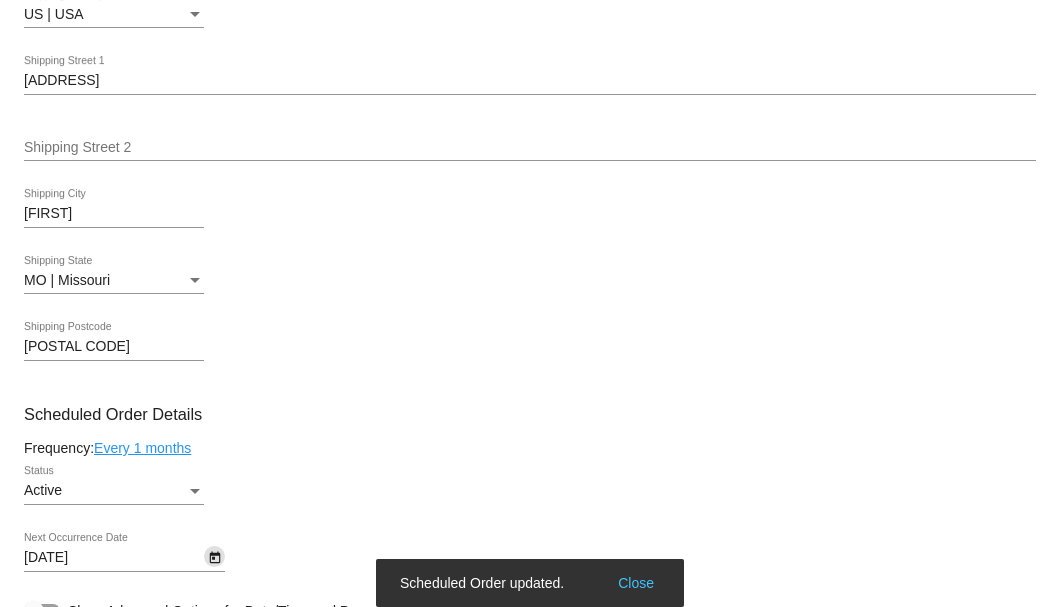 scroll, scrollTop: 596, scrollLeft: 0, axis: vertical 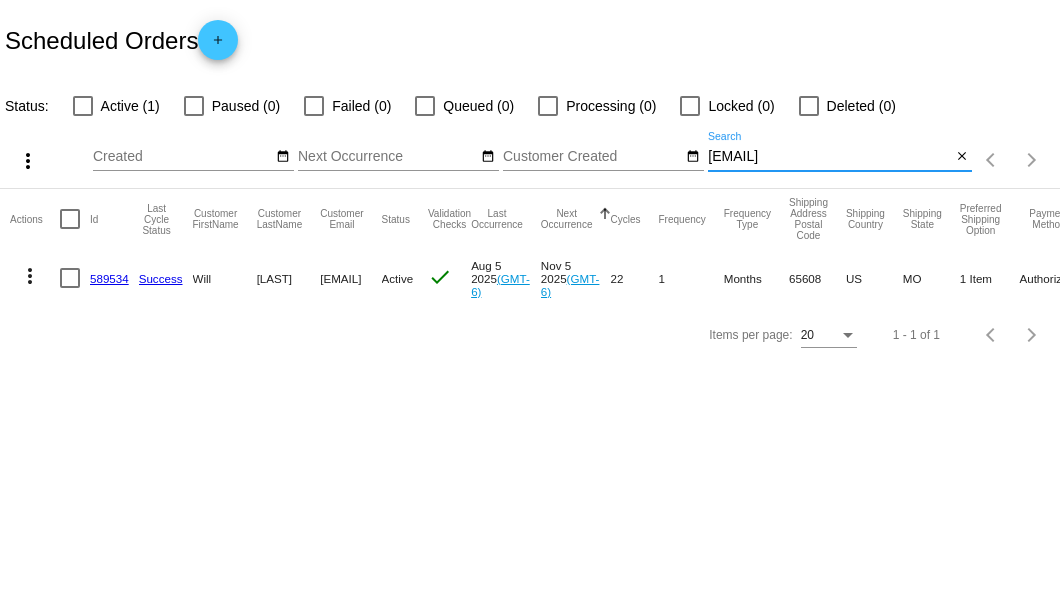 drag, startPoint x: 890, startPoint y: 156, endPoint x: 704, endPoint y: 166, distance: 186.26862 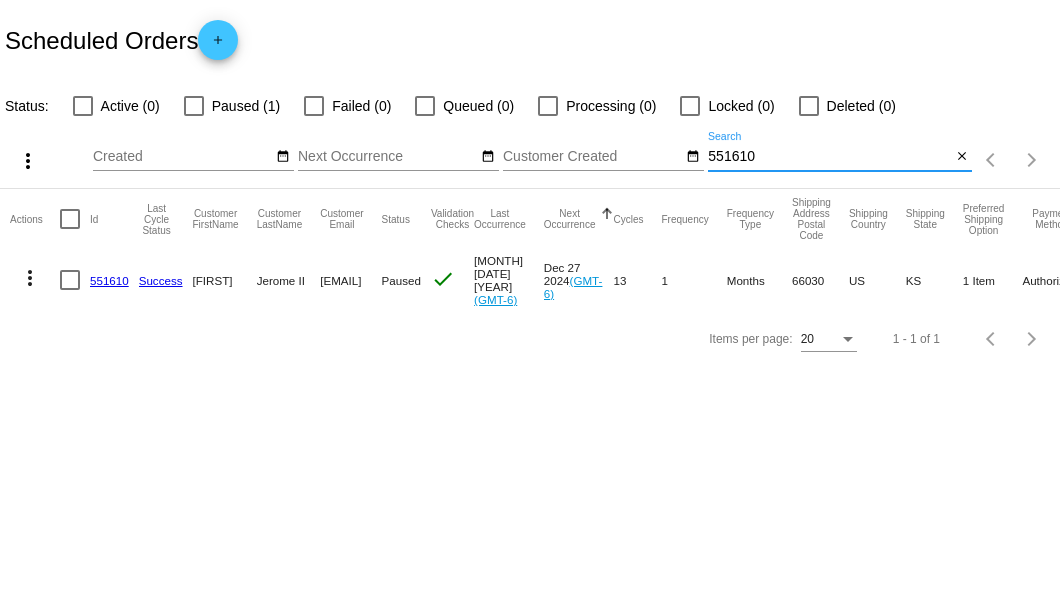 type on "551610" 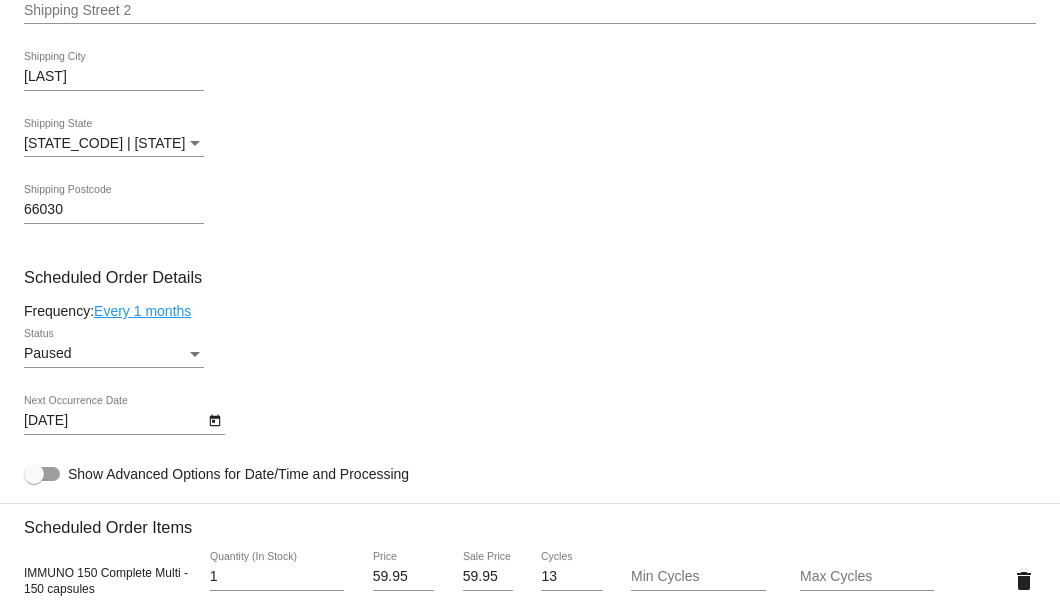 scroll, scrollTop: 1200, scrollLeft: 0, axis: vertical 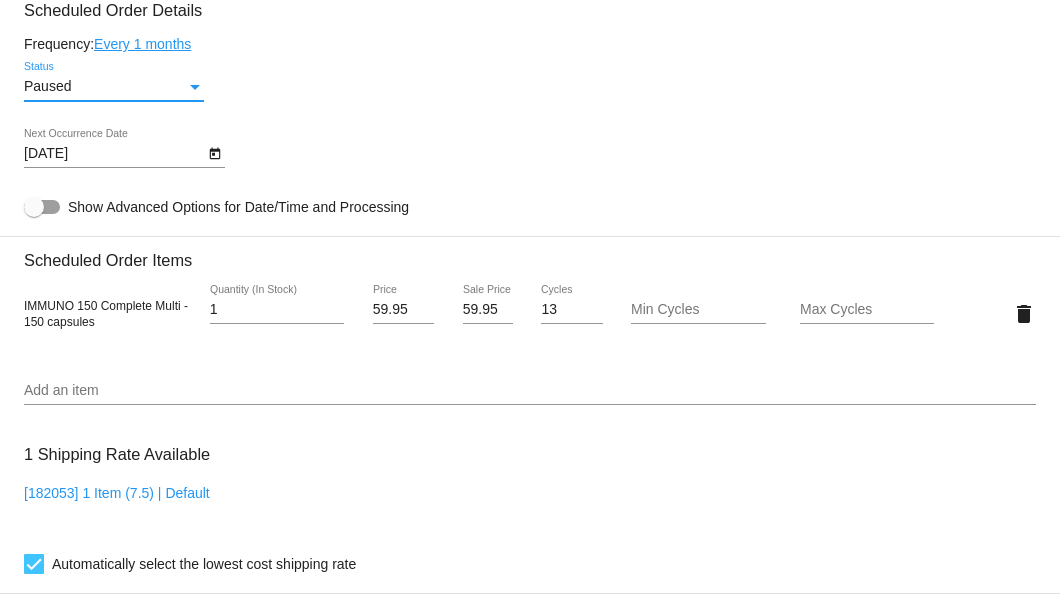 click at bounding box center [195, 87] 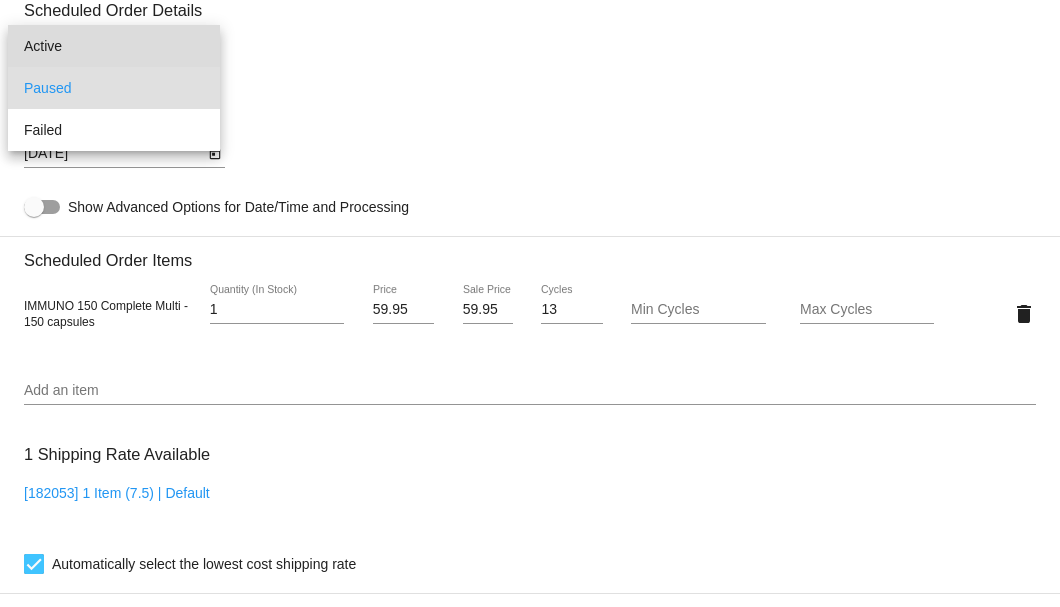 click on "Active" at bounding box center [114, 46] 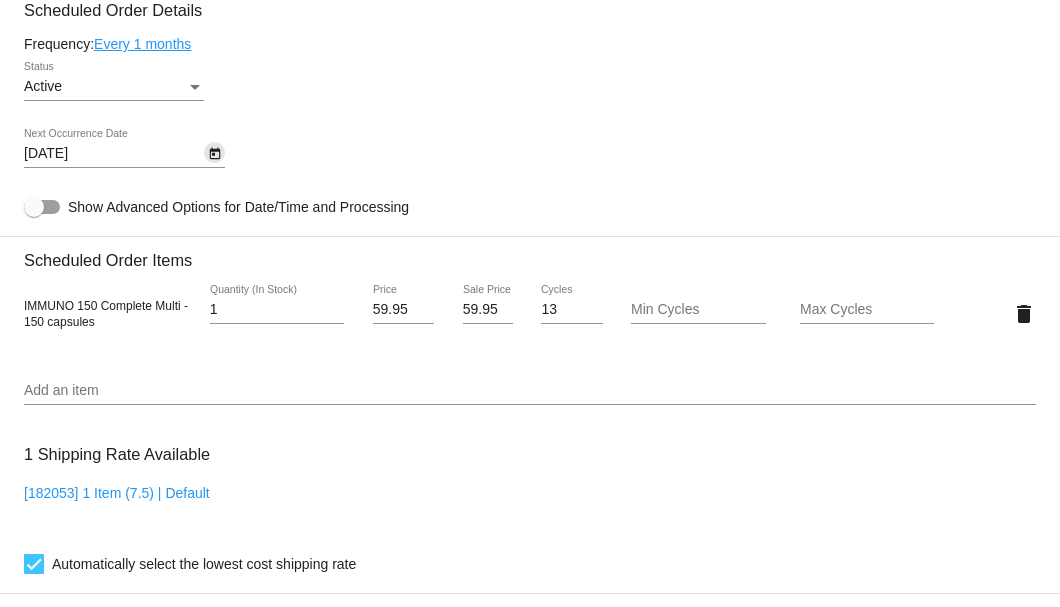 click 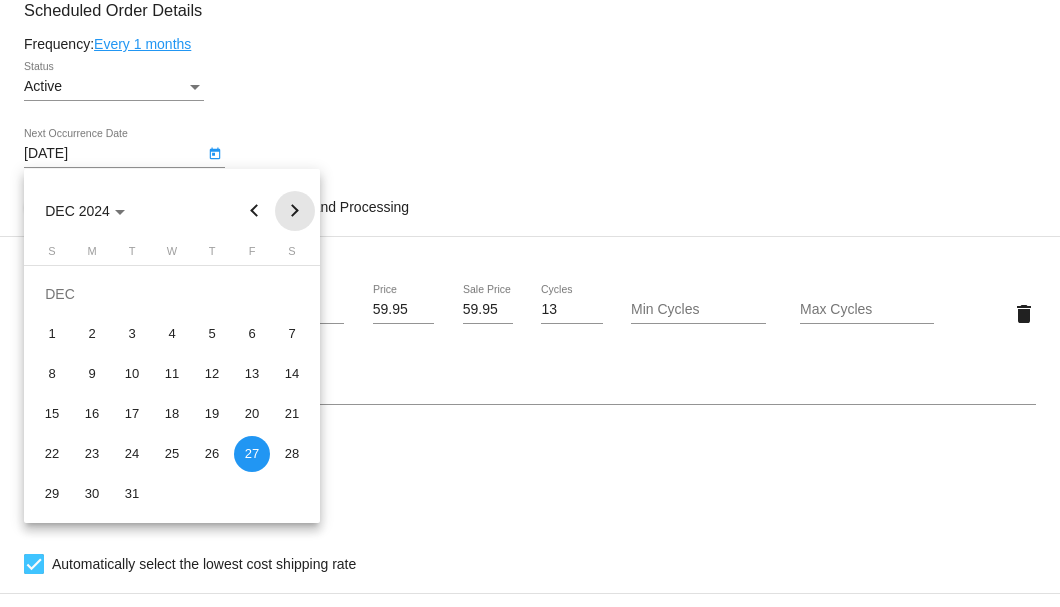 click at bounding box center [295, 211] 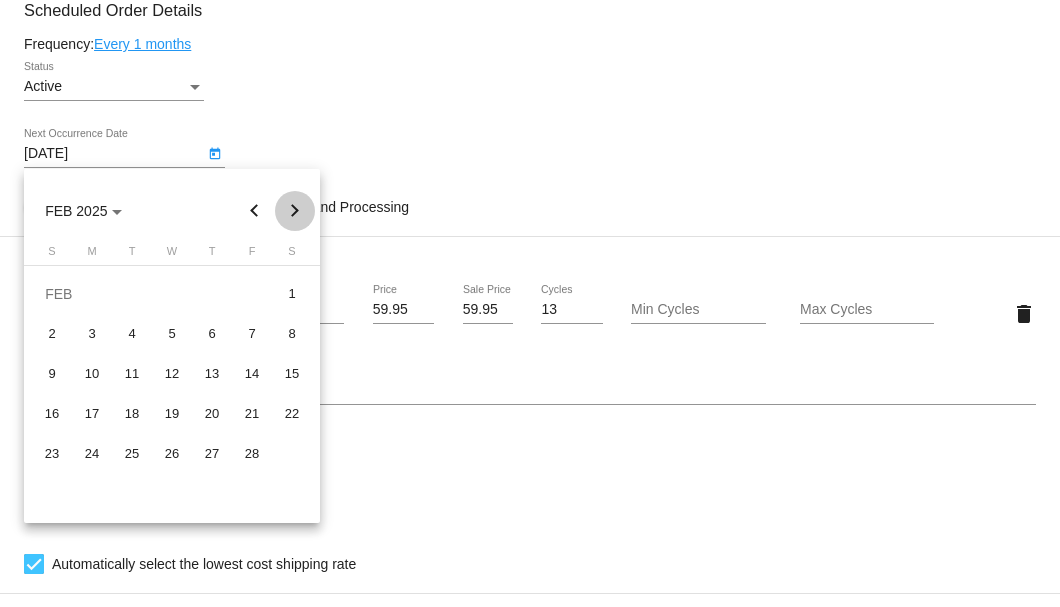 click at bounding box center (295, 211) 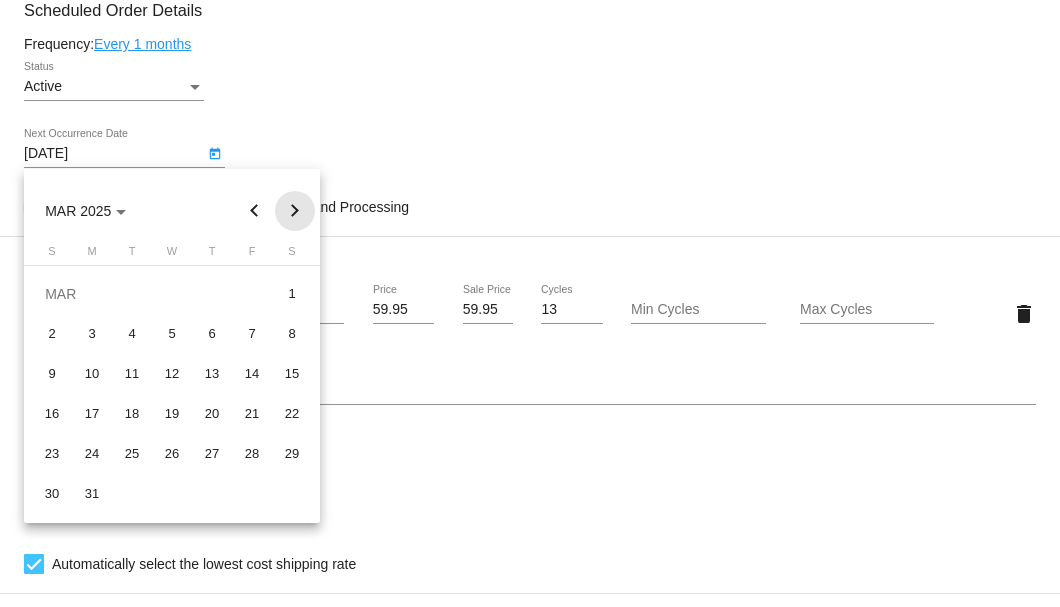 click at bounding box center [295, 211] 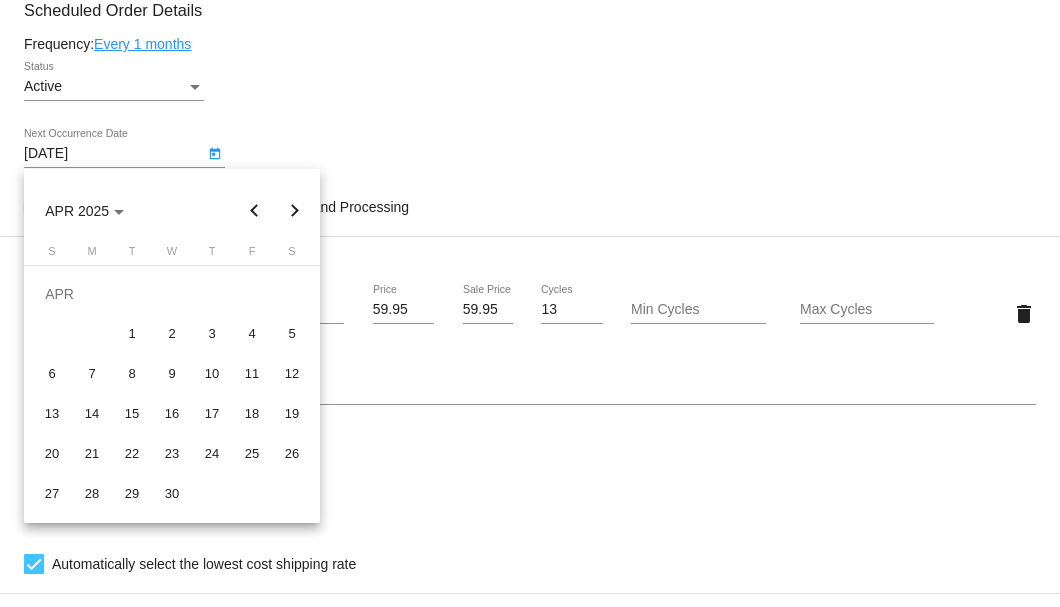 click at bounding box center (530, 303) 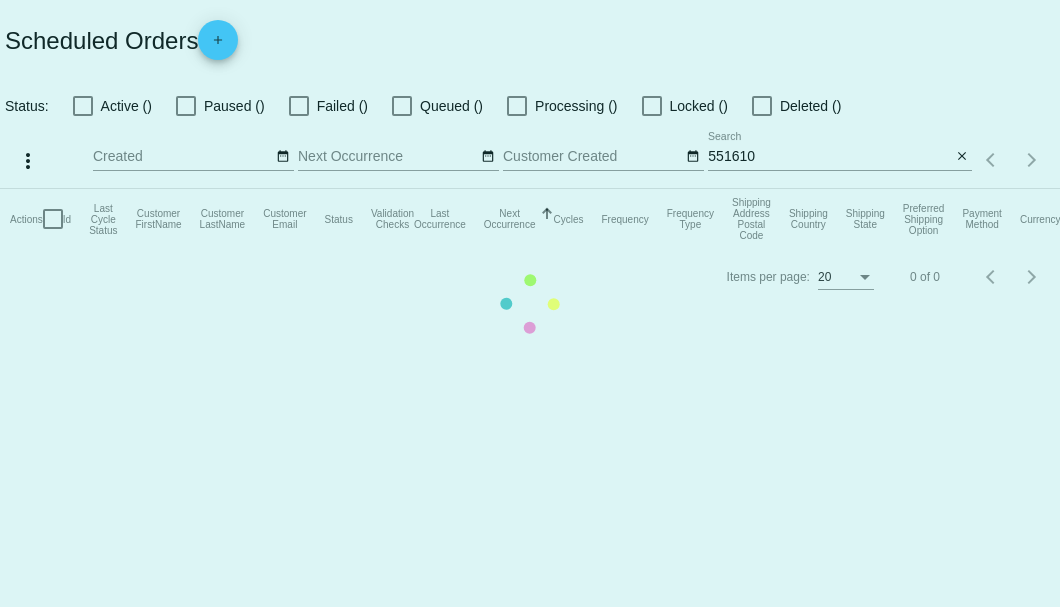 scroll, scrollTop: 0, scrollLeft: 0, axis: both 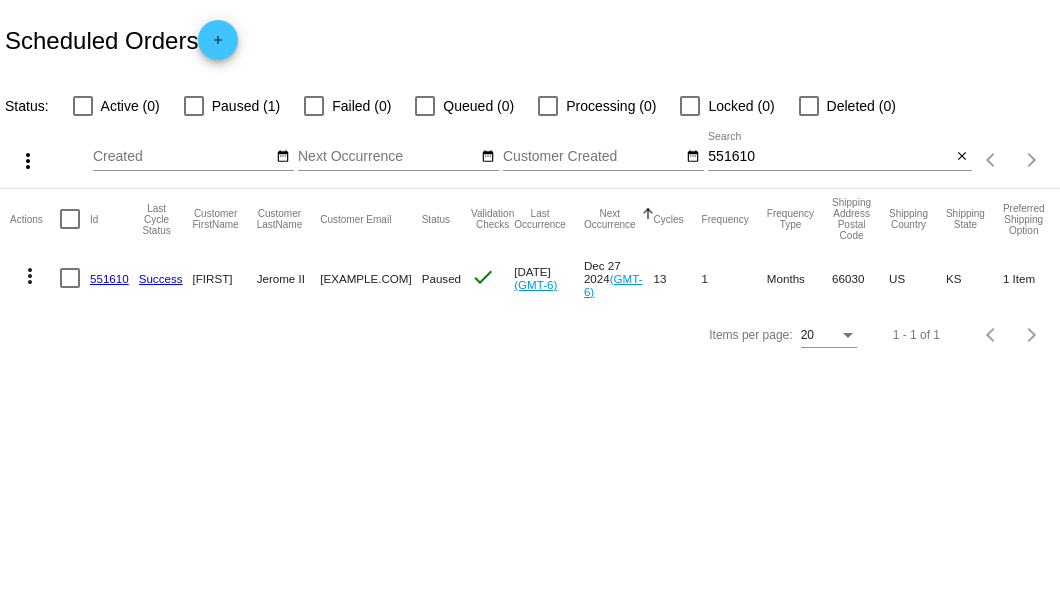 drag, startPoint x: 316, startPoint y: 279, endPoint x: 443, endPoint y: 284, distance: 127.09839 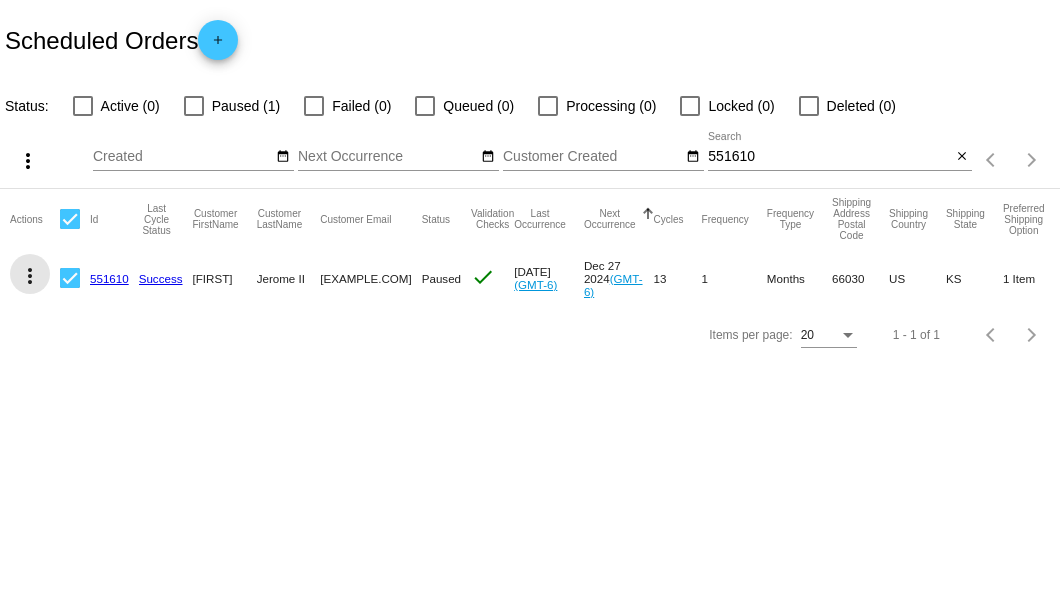 click on "more_vert" 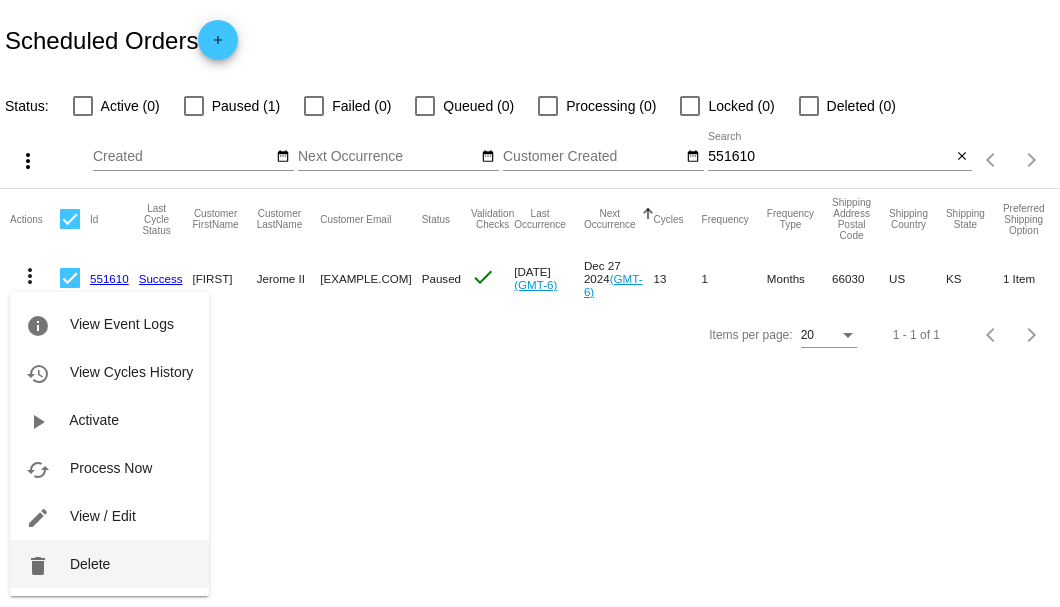 click on "Delete" at bounding box center (90, 564) 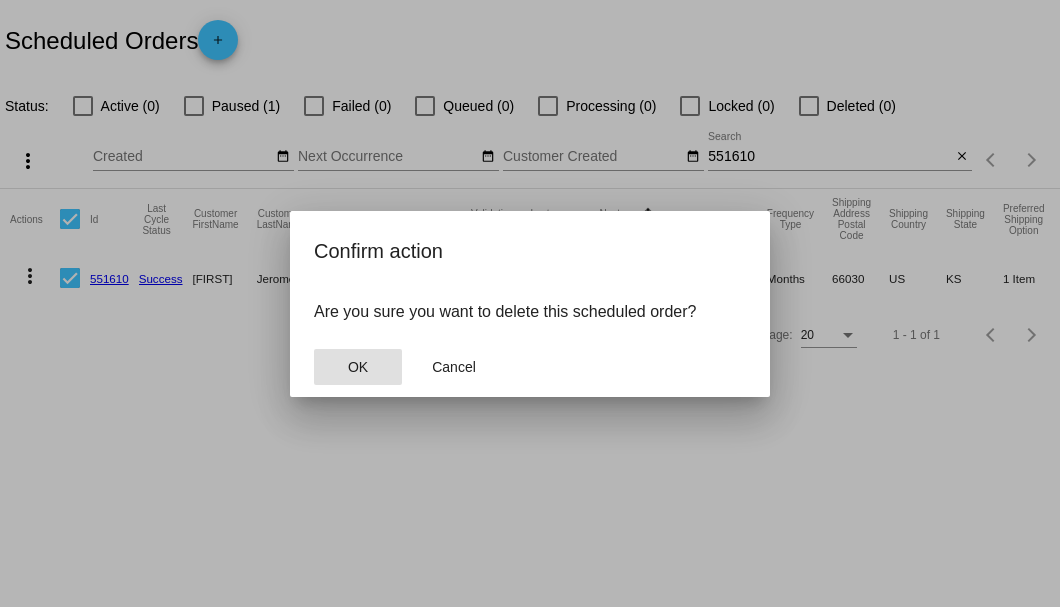 click on "OK" 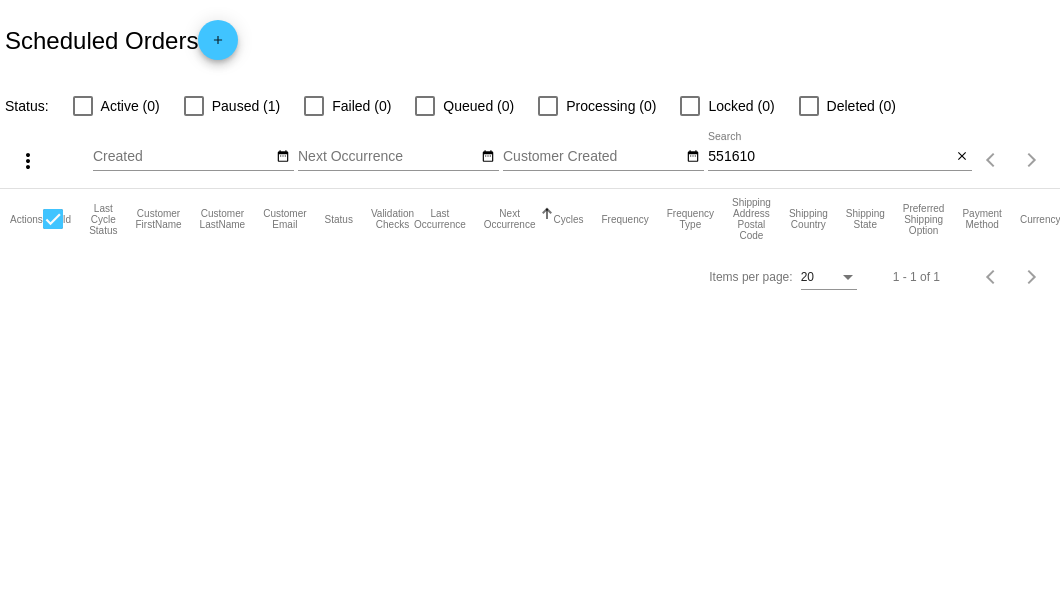 click on "551610
Search" 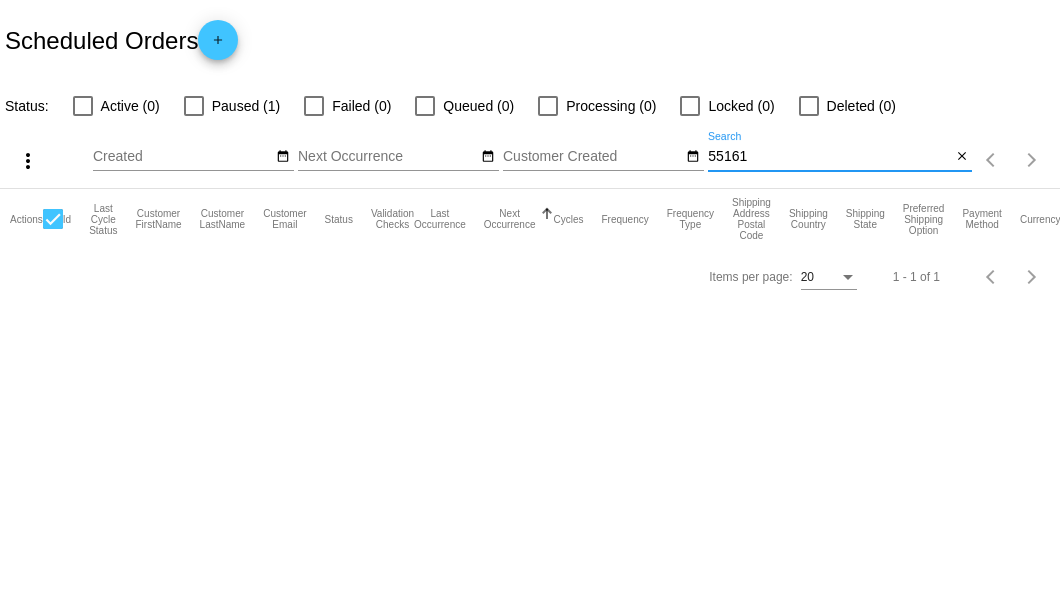 type on "551610" 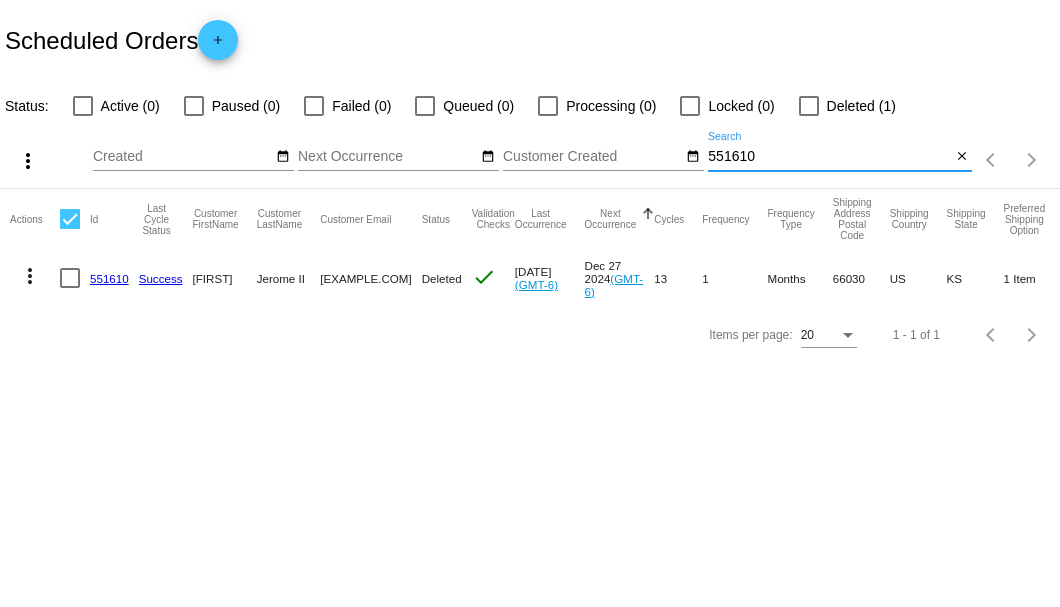 click on "close" 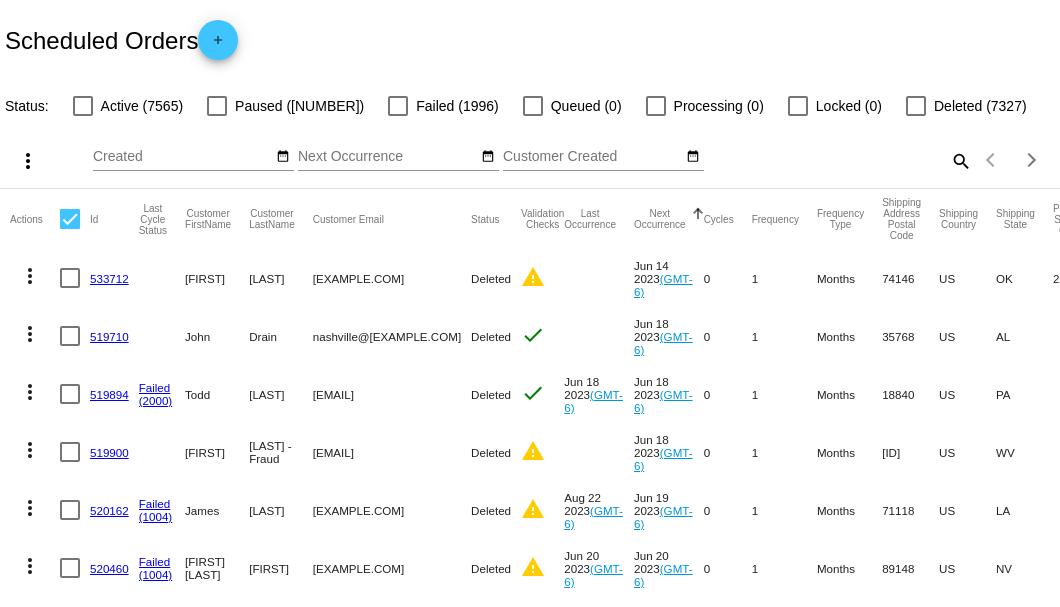 click on "search" 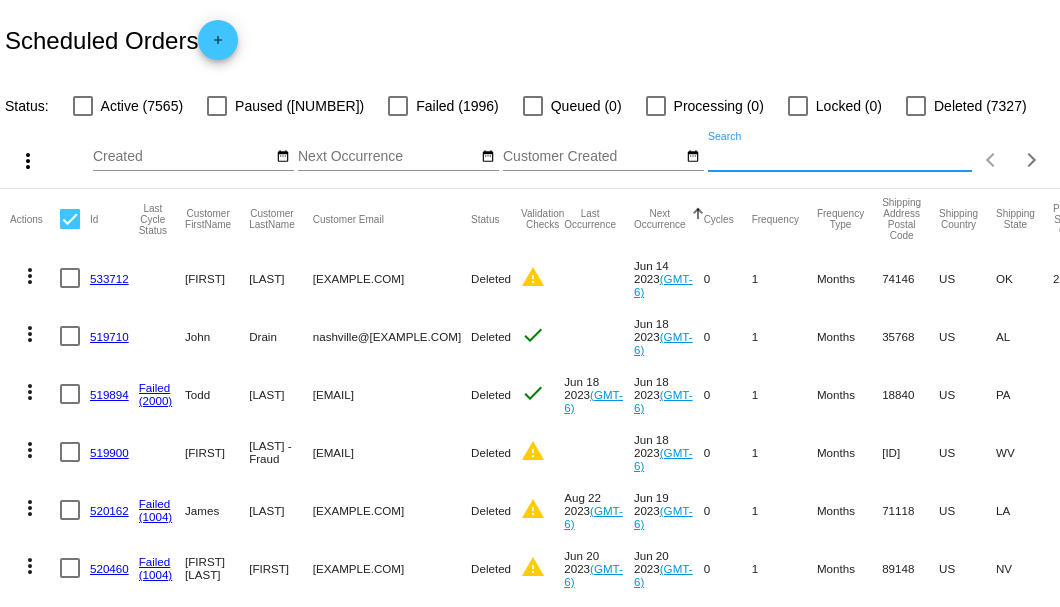 click on "Search" at bounding box center [840, 157] 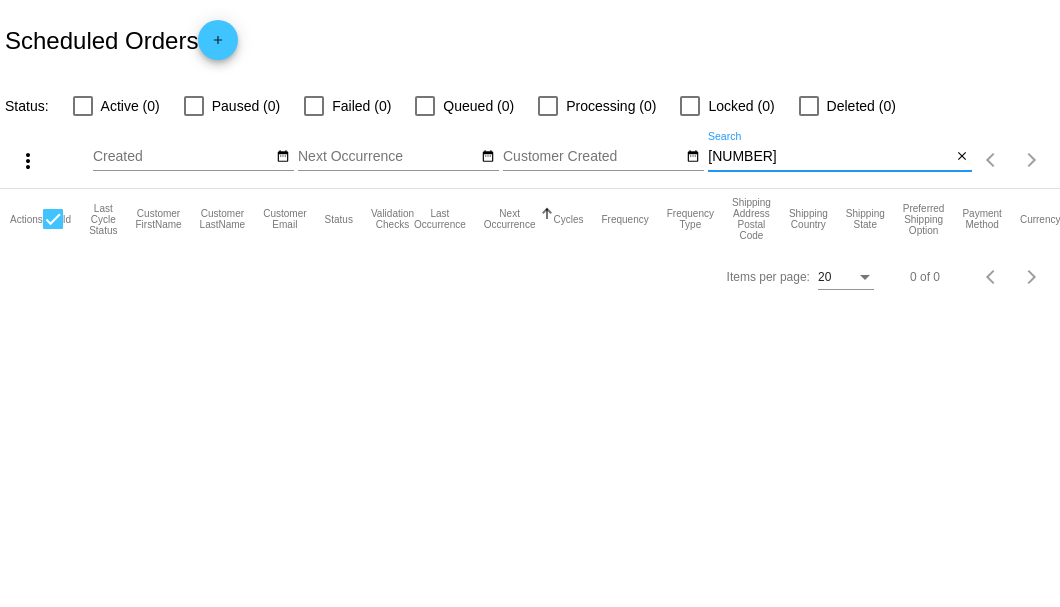 drag, startPoint x: 770, startPoint y: 156, endPoint x: 706, endPoint y: 158, distance: 64.03124 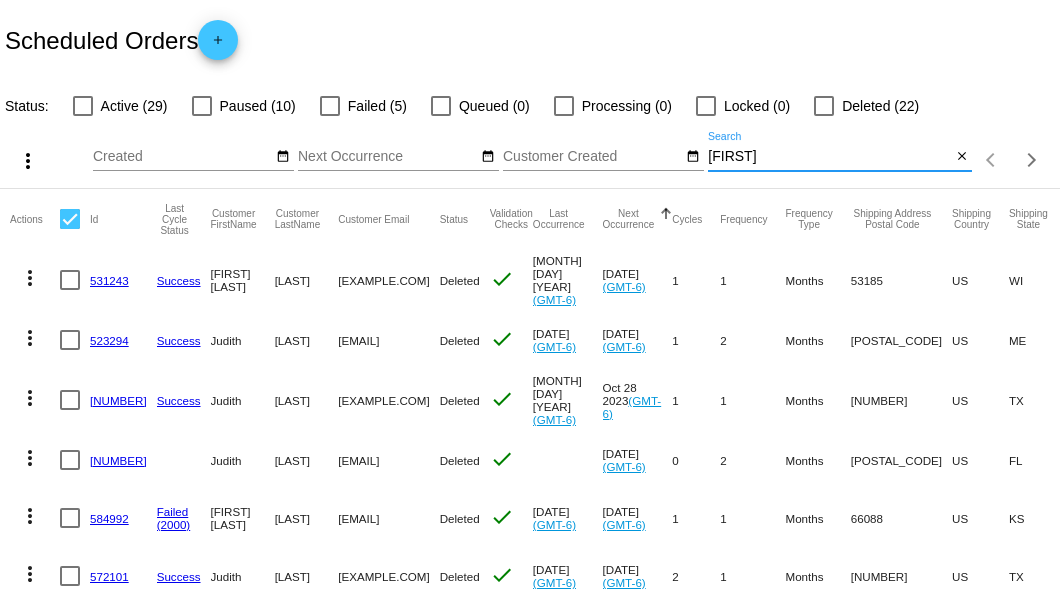 type on "[FIRST]" 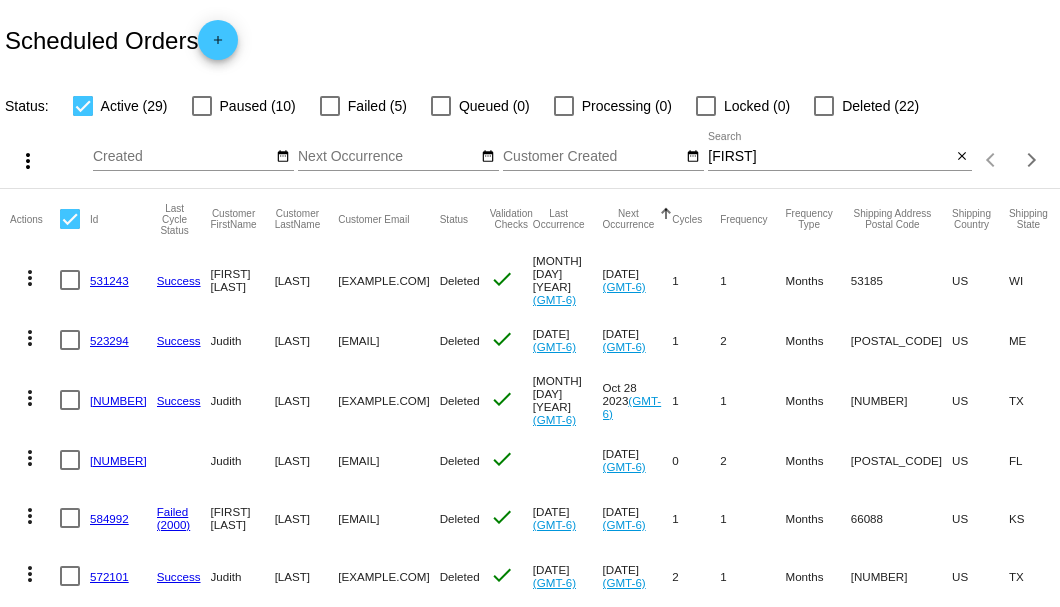 click on "Scheduled Orders
add
Status:
Active (29)
Paused (10)
Failed (5)
Queued (0)
Processing
(0)
Locked (0)
Deleted (22)
more_vert
Aug
Jan
Feb
Su Mo Tu 1" 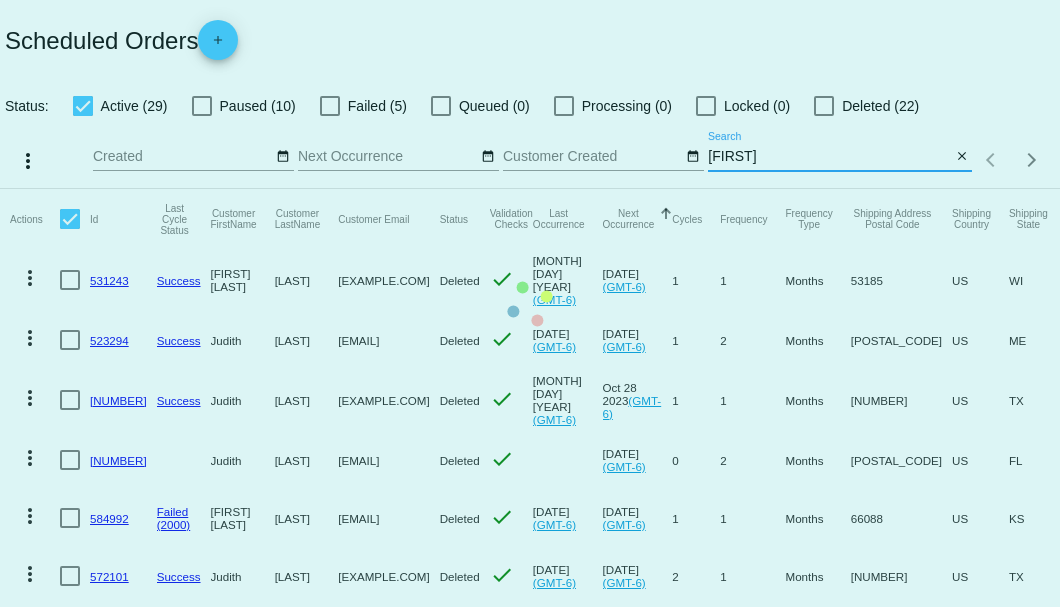 click on "Actions
Id   Last Cycle Status   Customer FirstName   Customer LastName   Customer Email   Status   Validation Checks   Last Occurrence   Next Occurrence   Sorted by NextOccurrenceUtc ascending  Cycles   Frequency   Frequency Type   Shipping Address Postal Code
Shipping Country
Shipping State
Preferred Shipping Option
Payment Method   Currency   Total Product Quantity   Scheduled Order Subtotal
Scheduled Order LTV
more_vert
531243
Success
Judith M
Dellman
judydellemann@[EXAMPLE.COM]
Deleted
check
Jul 8 2023
(GMT-6)
Aug 8 2023
(GMT-6)
1  1  Months  53185  US  WI    N/A  USD  1  49.95  57.45
more_vert" 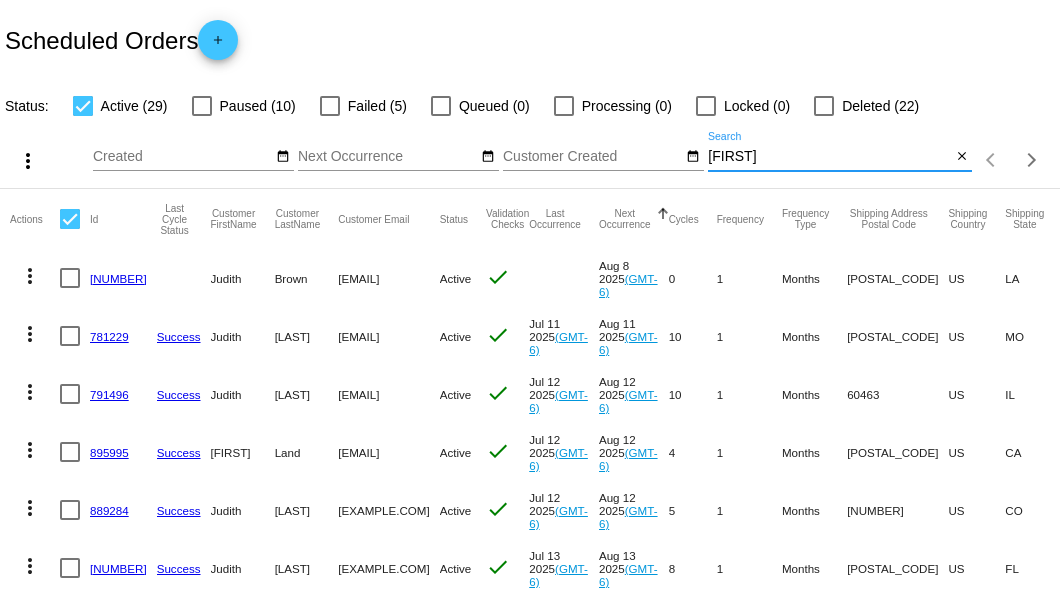 click on "[FIRST]" at bounding box center [829, 157] 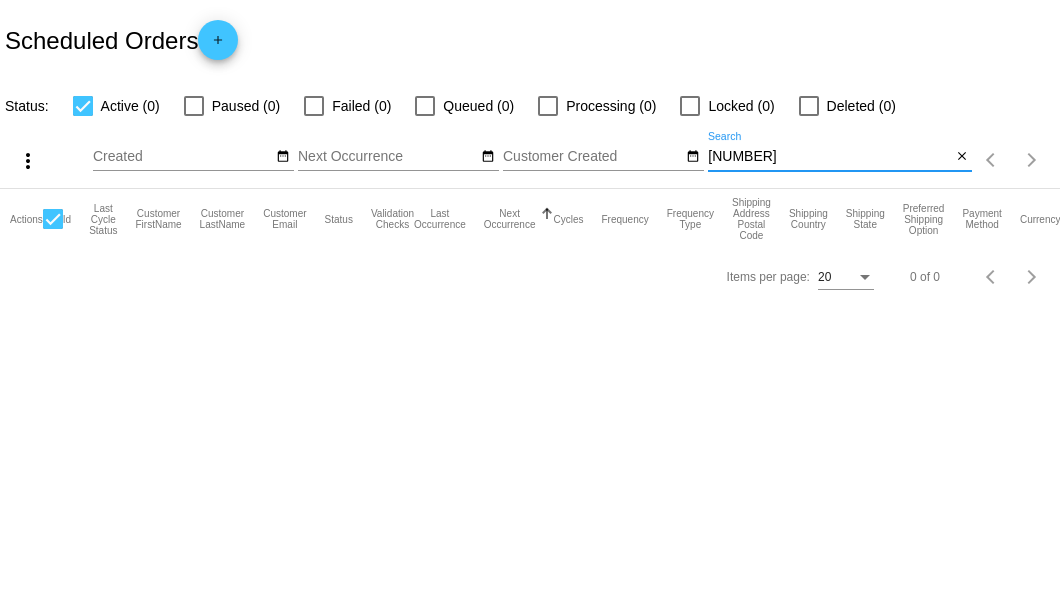 click on "[NUMBER]" at bounding box center (829, 157) 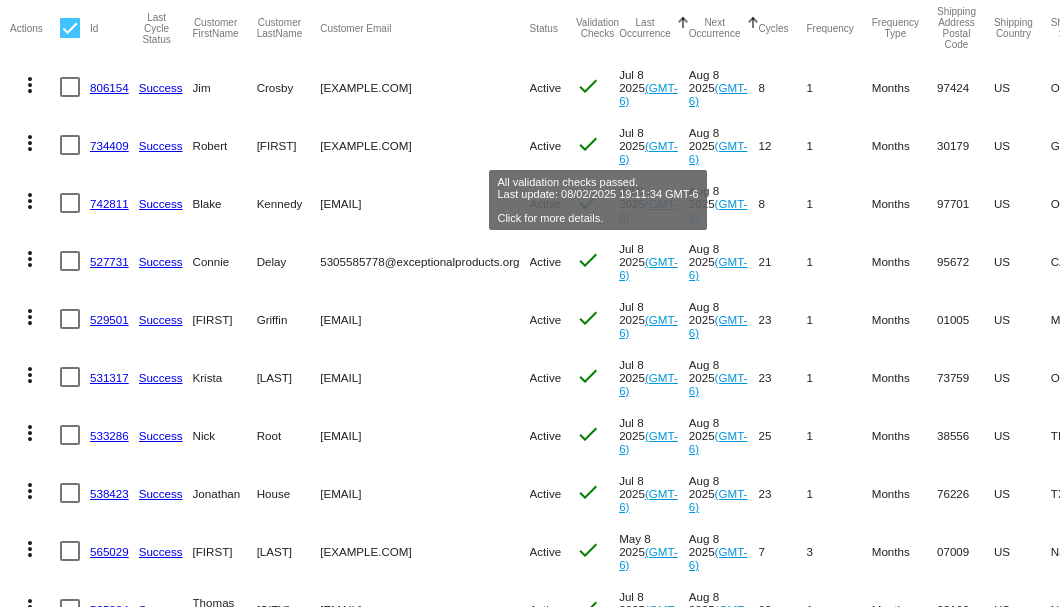 scroll, scrollTop: 0, scrollLeft: 0, axis: both 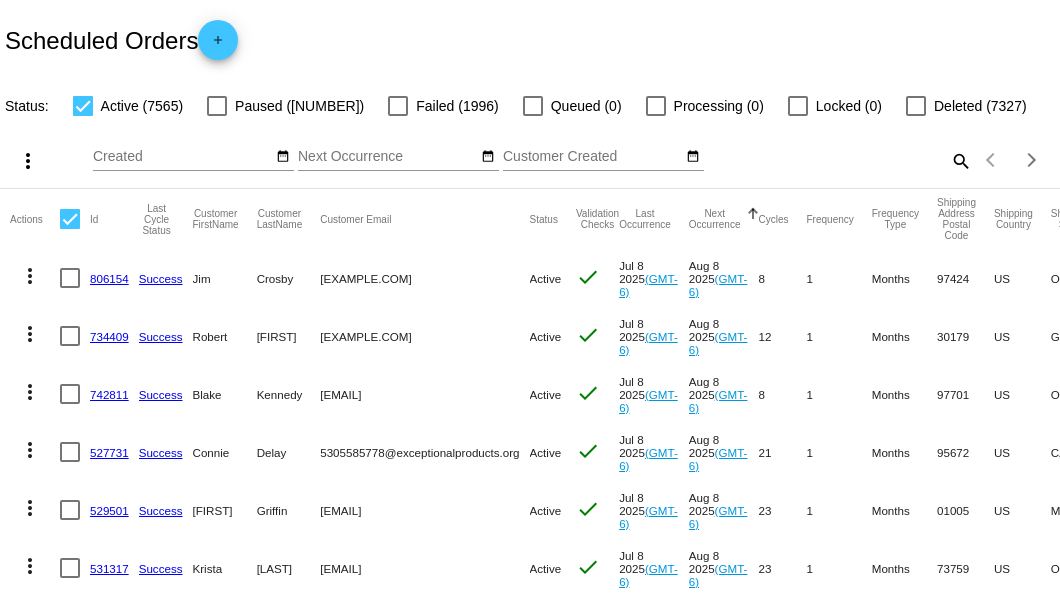 click on "search" 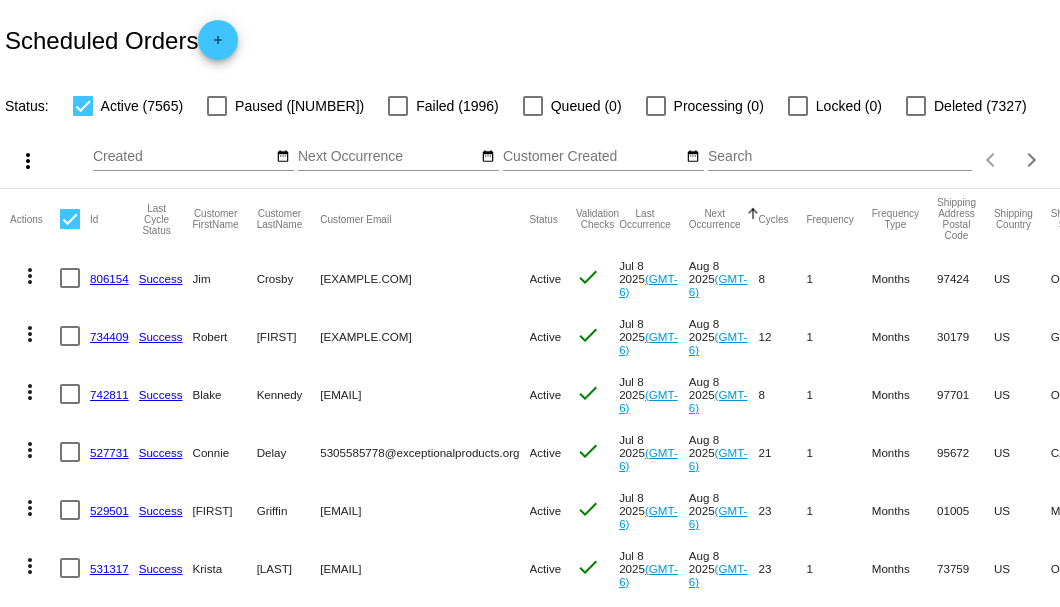 click on "Search" at bounding box center (840, 157) 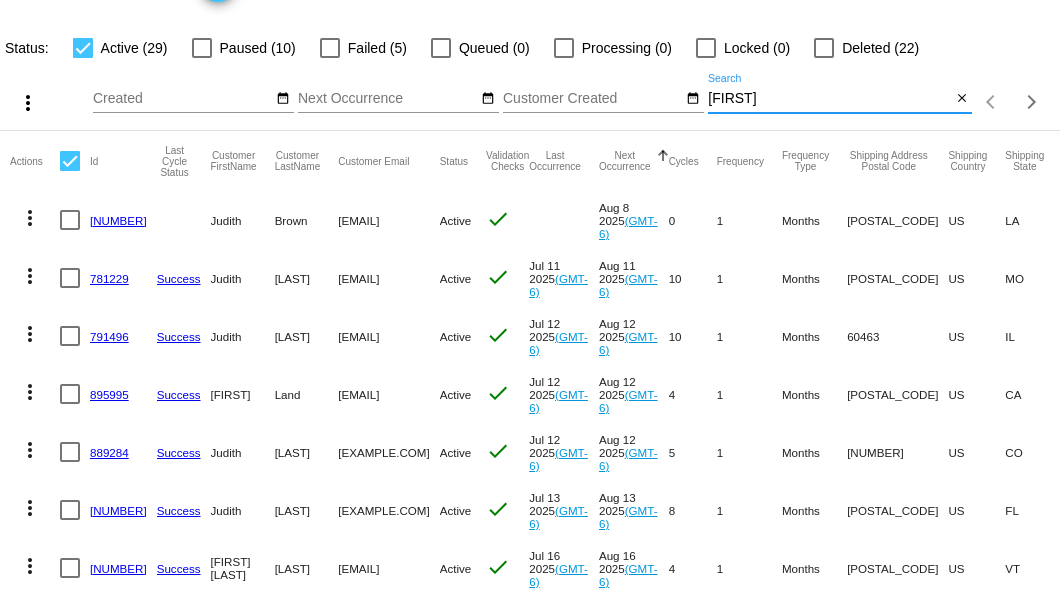 scroll, scrollTop: 0, scrollLeft: 0, axis: both 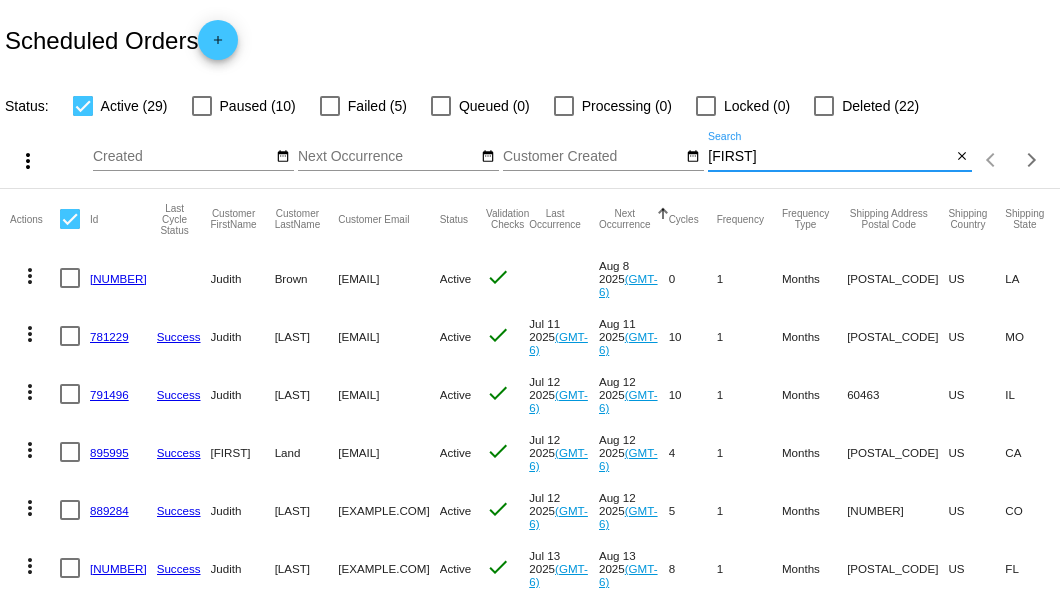 click on "[FIRST]" at bounding box center (829, 157) 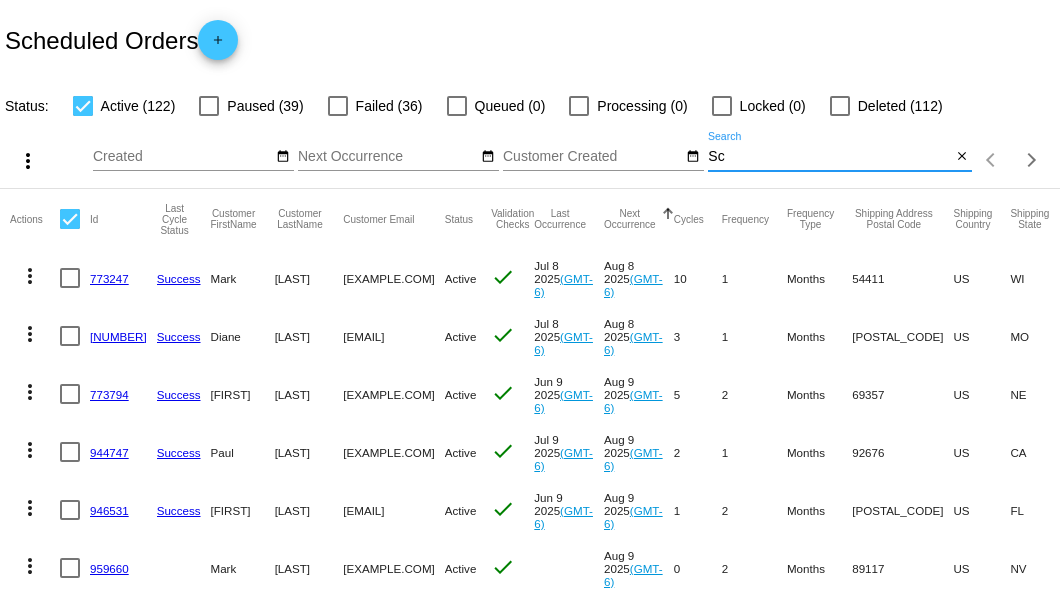 type on "S" 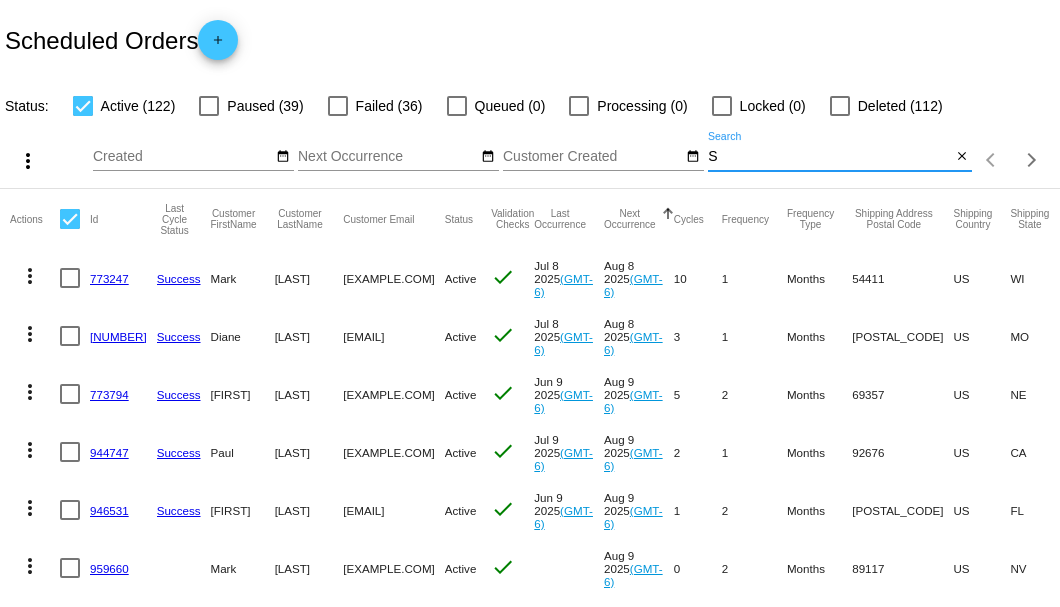 type 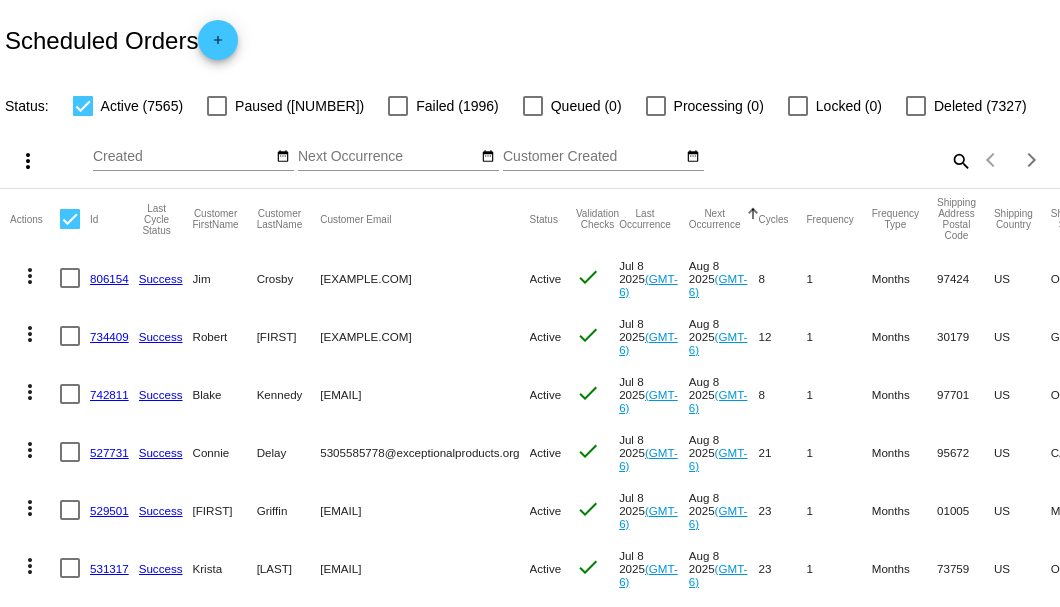 click on "search" 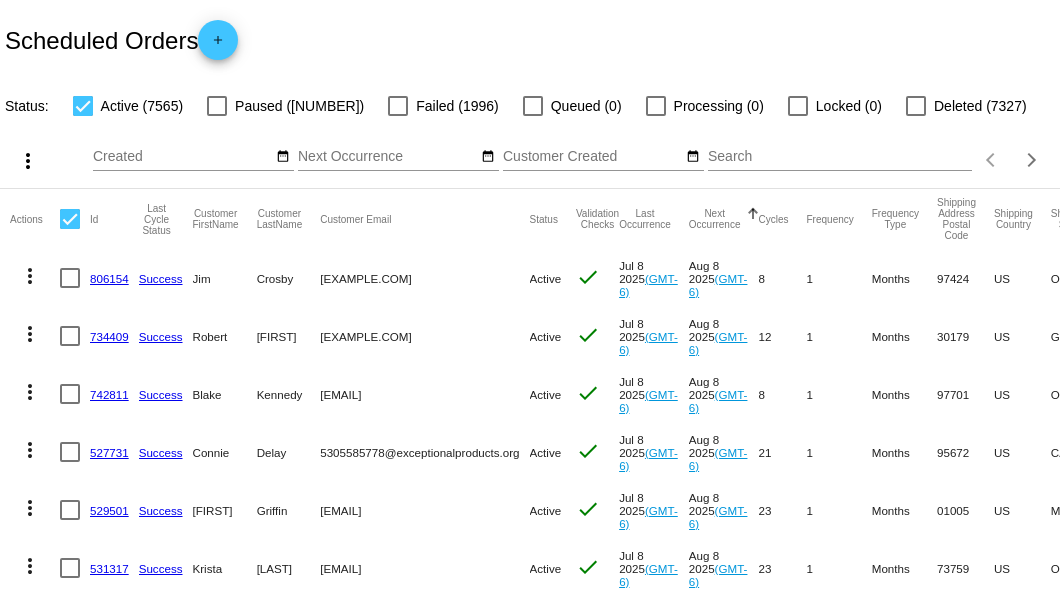 click on "Search" at bounding box center (840, 157) 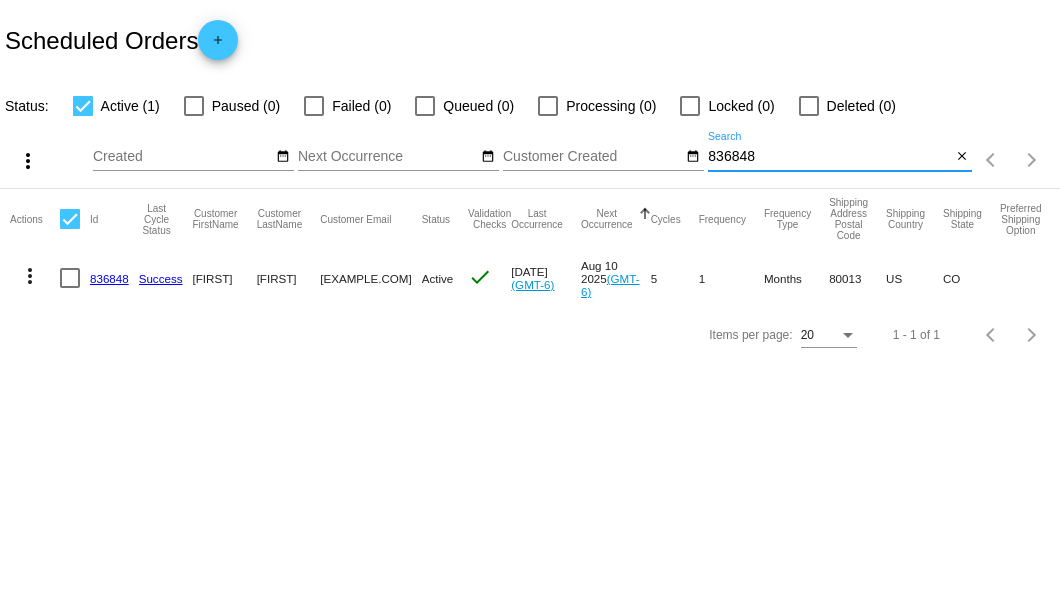 type on "836848" 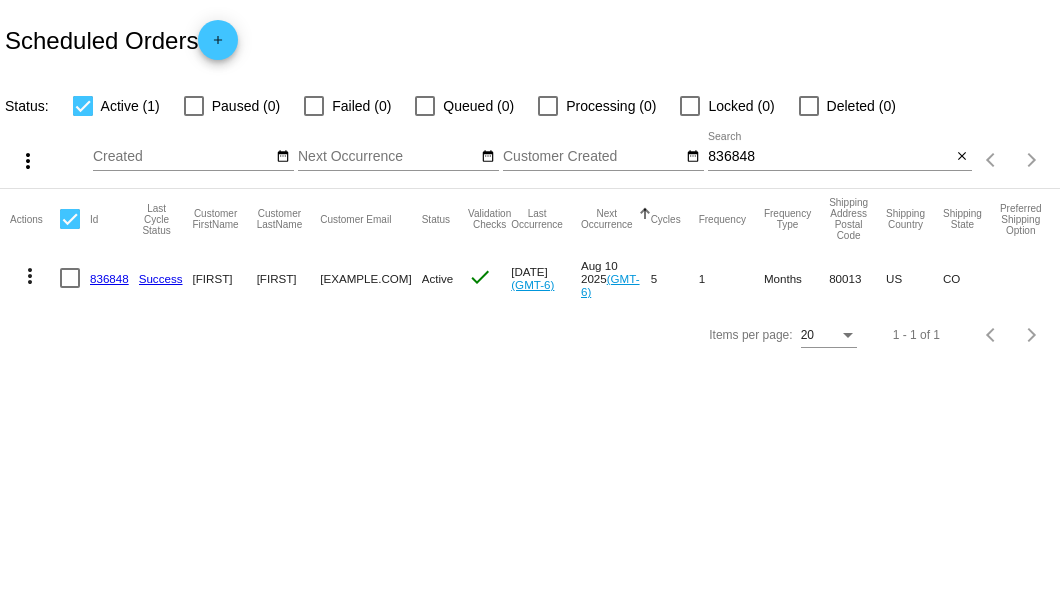 click on "836848" 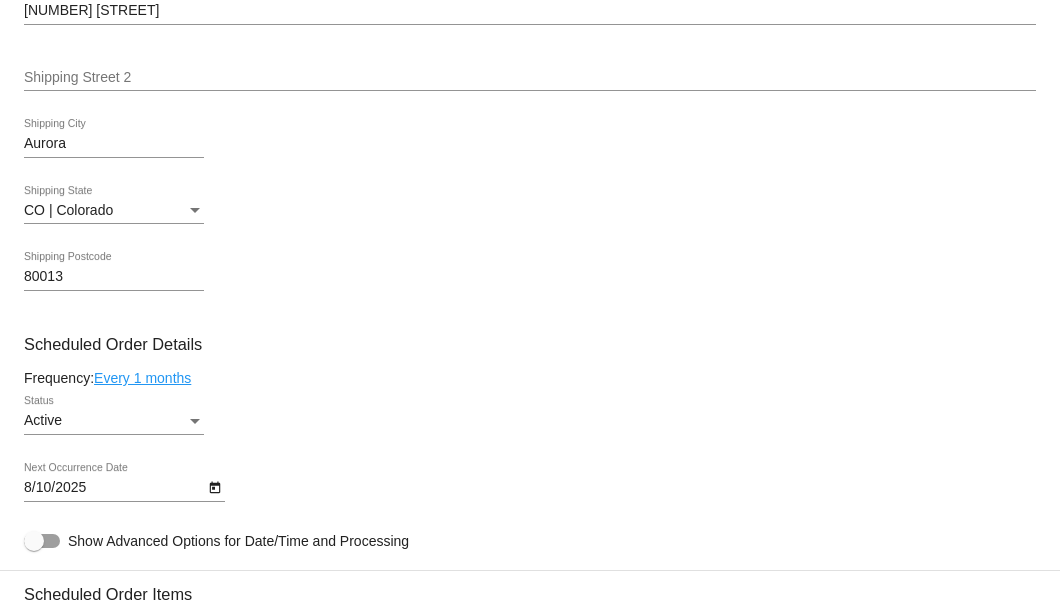 scroll, scrollTop: 1133, scrollLeft: 0, axis: vertical 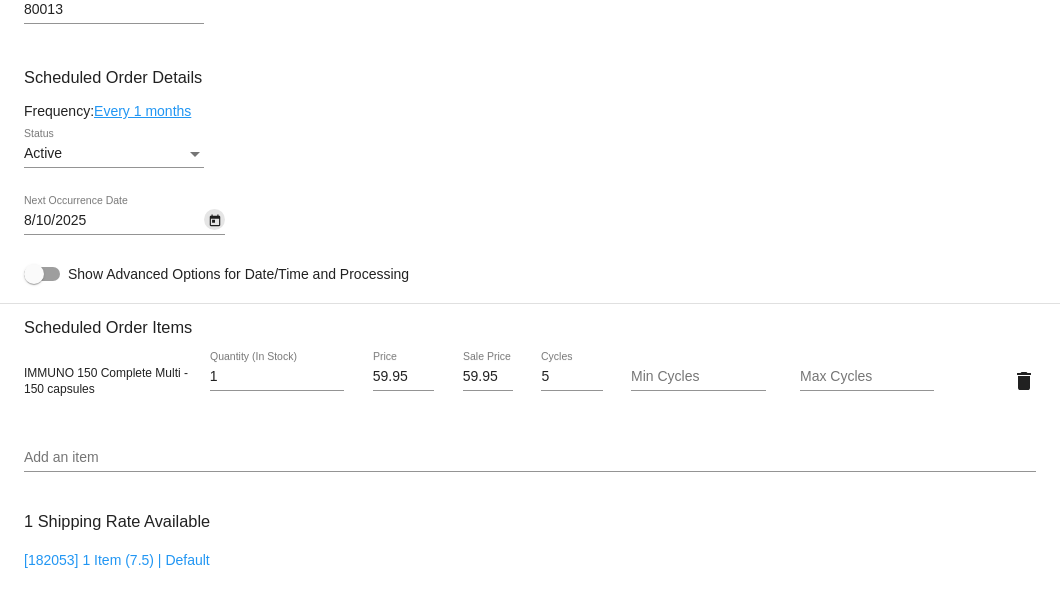 click 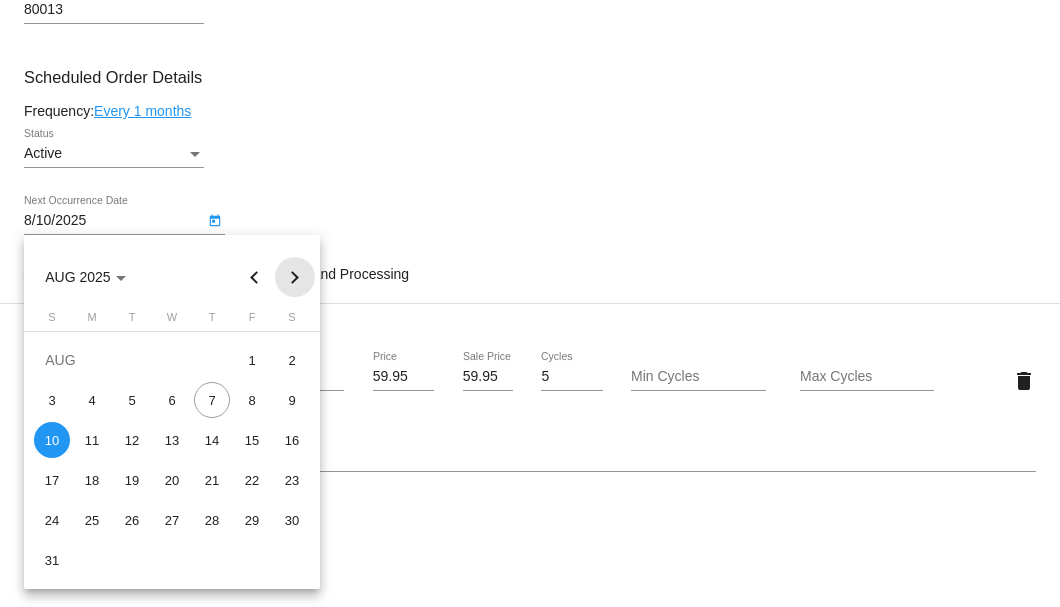 click at bounding box center [295, 277] 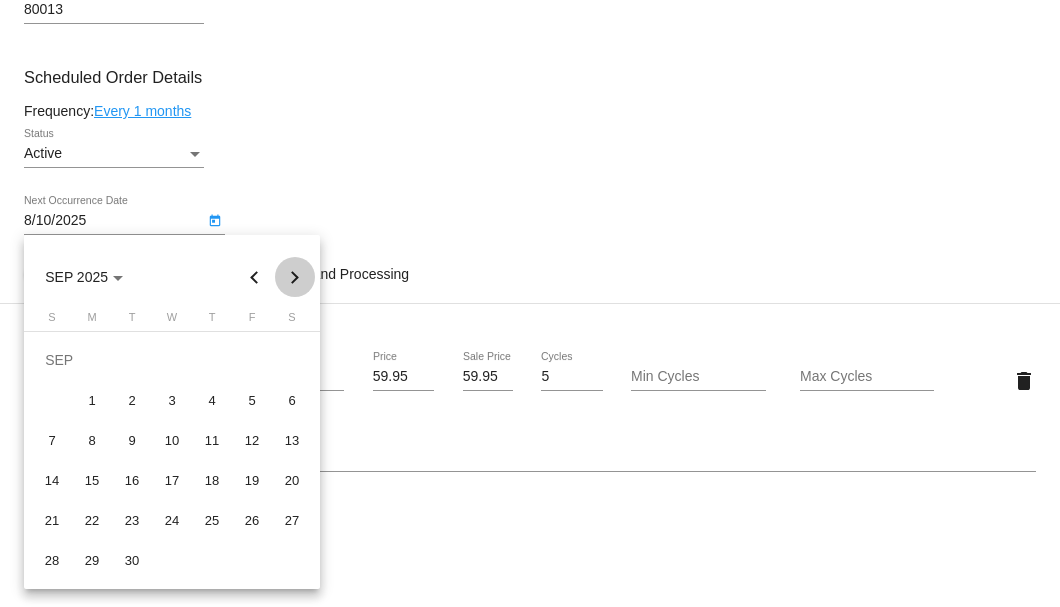 click at bounding box center (295, 277) 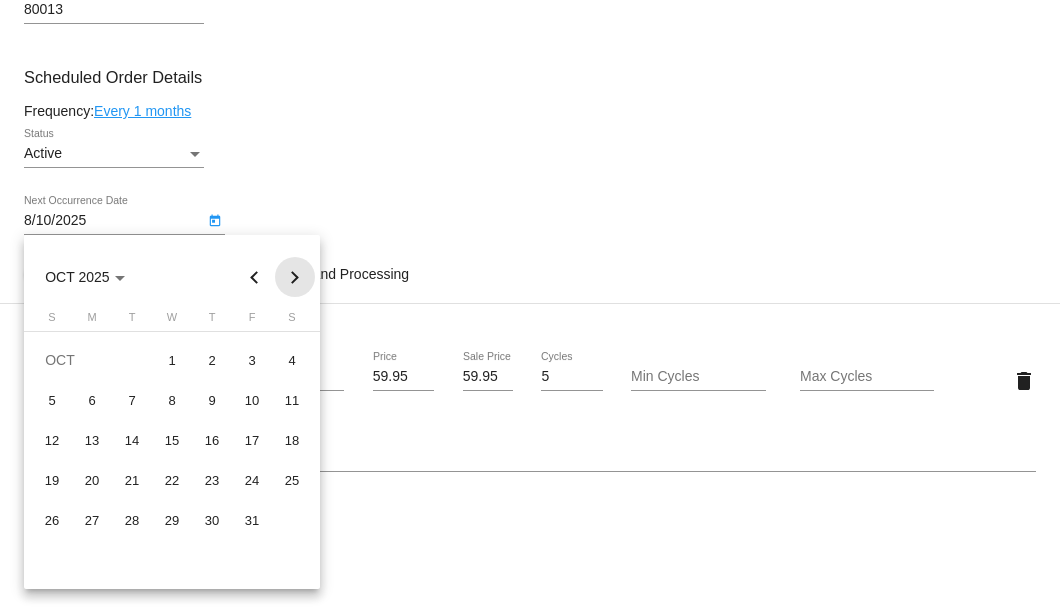 click at bounding box center [295, 277] 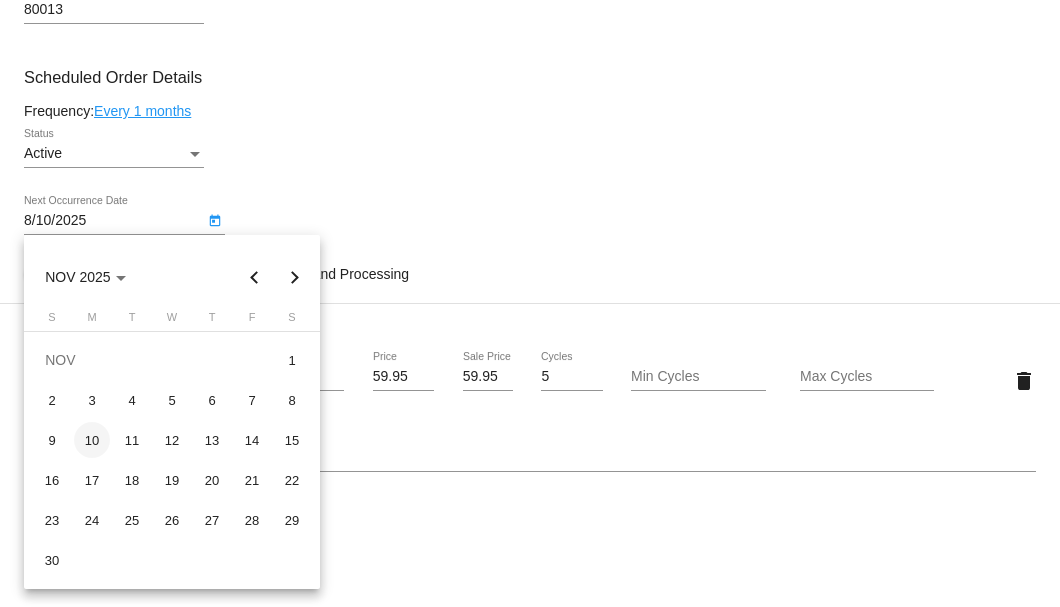 click on "10" at bounding box center (92, 440) 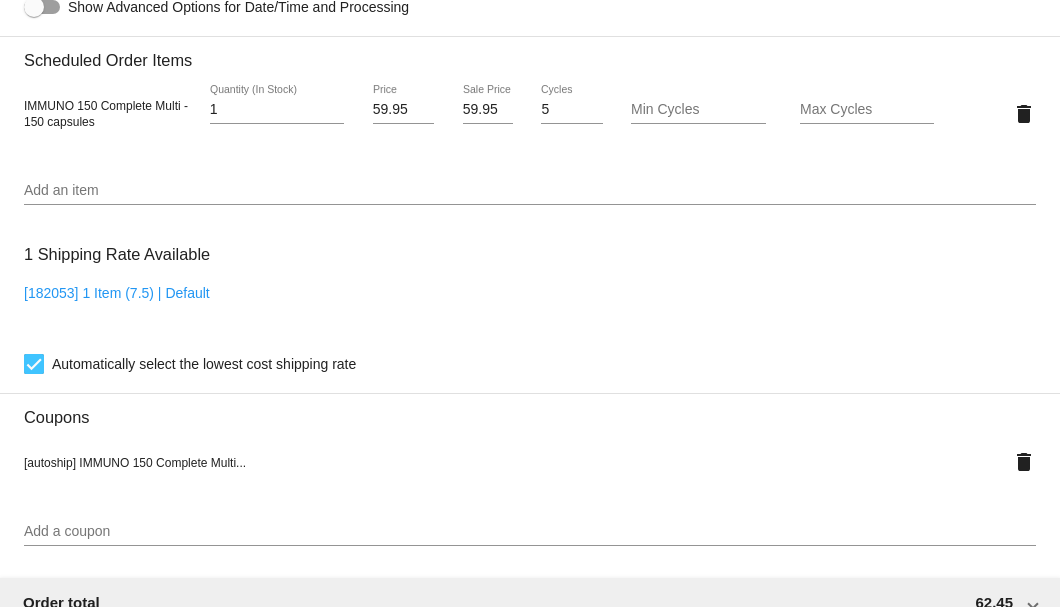 scroll, scrollTop: 1133, scrollLeft: 0, axis: vertical 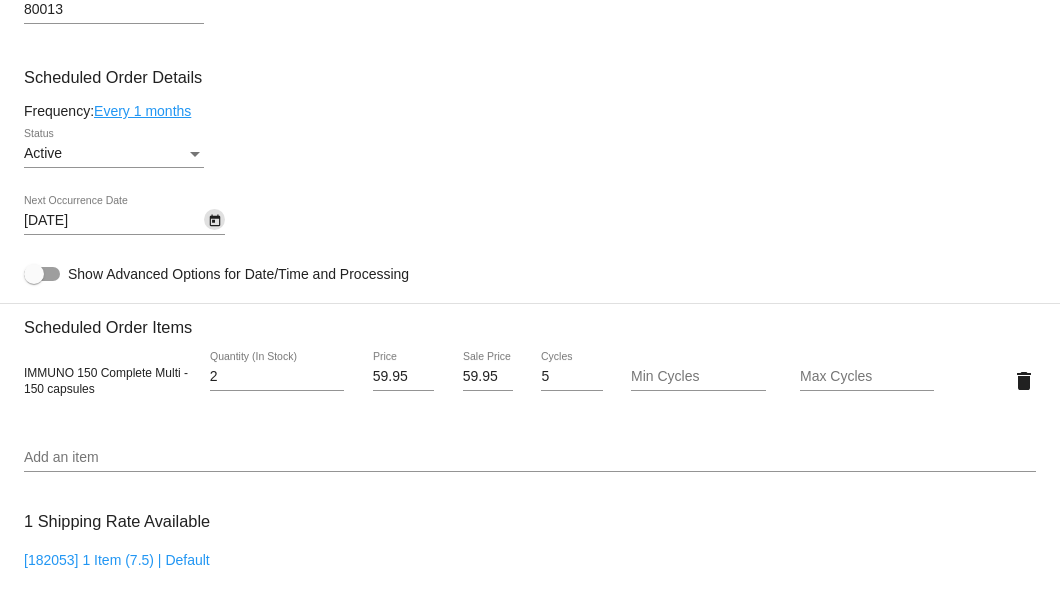 type on "2" 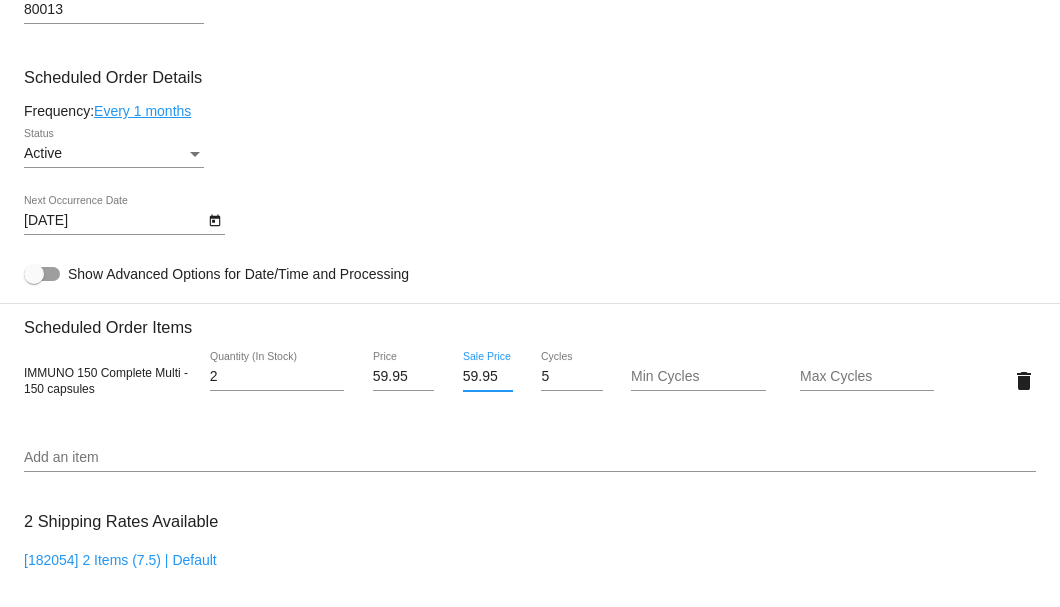 scroll, scrollTop: 0, scrollLeft: 1, axis: horizontal 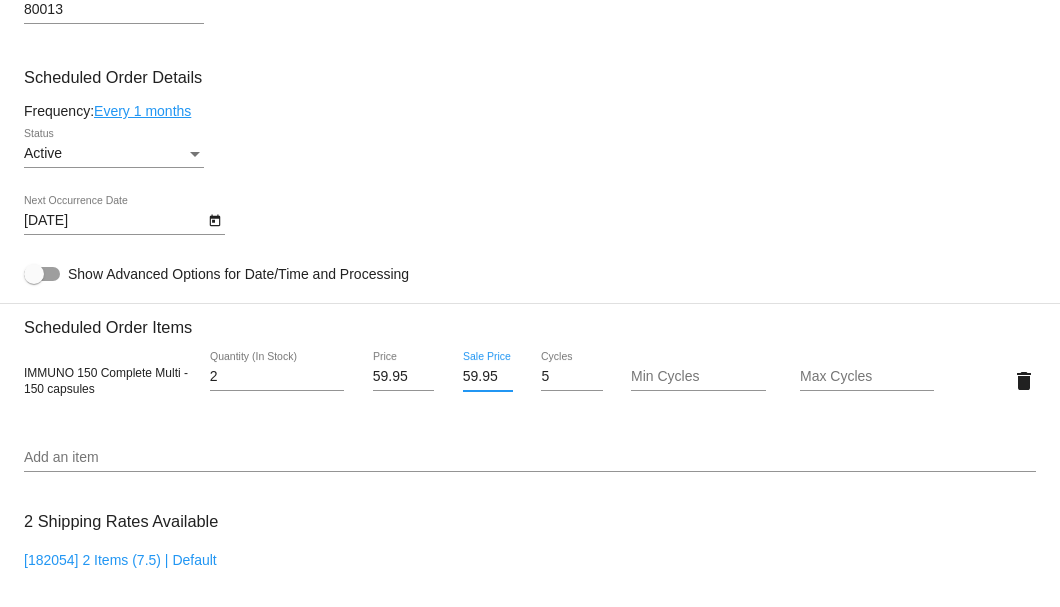 drag, startPoint x: 459, startPoint y: 378, endPoint x: 494, endPoint y: 378, distance: 35 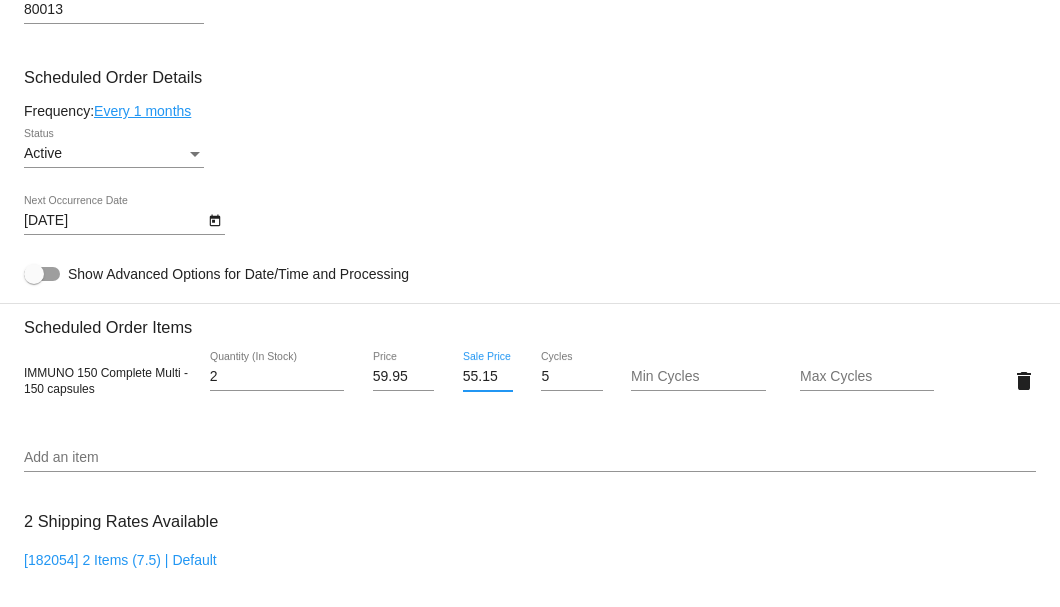 scroll, scrollTop: 0, scrollLeft: 0, axis: both 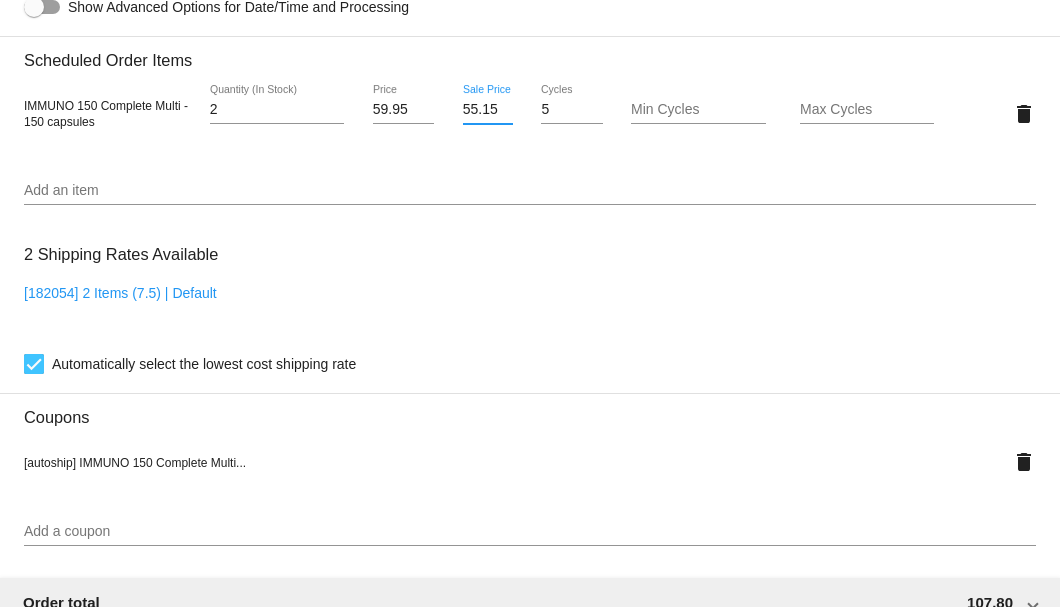 drag, startPoint x: 459, startPoint y: 112, endPoint x: 490, endPoint y: 112, distance: 31 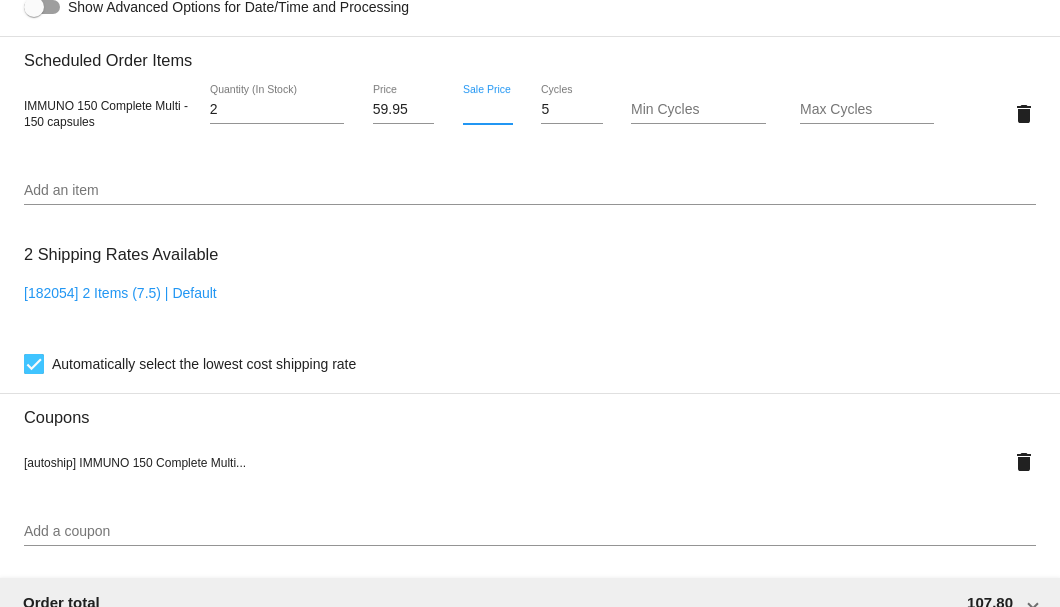 scroll, scrollTop: 0, scrollLeft: 0, axis: both 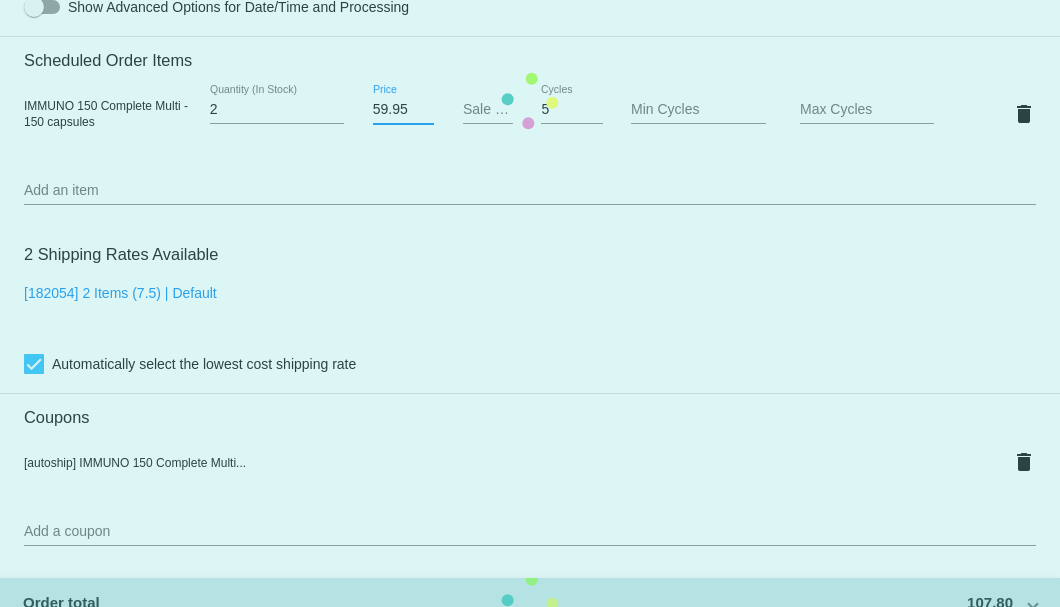 drag, startPoint x: 408, startPoint y: 107, endPoint x: 368, endPoint y: 114, distance: 40.60788 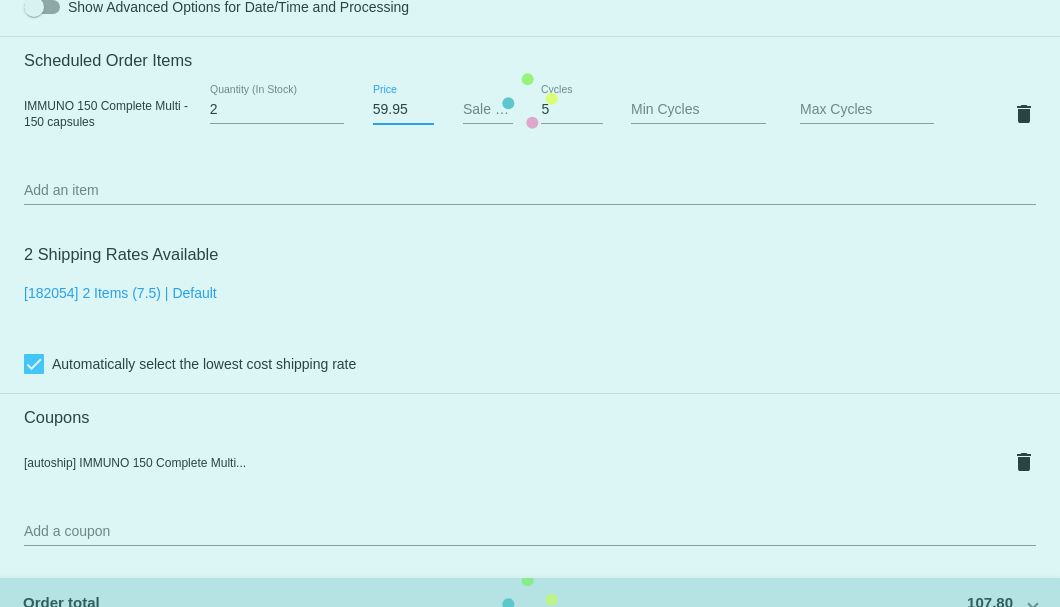 click on "Customer
5369867: [FIRST] [LAST]
[EMAIL]
Customer Shipping
Enter Shipping Address Select A Saved Address (0)
[FIRST]
Shipping First Name
[LAST]
Shipping Last Name
US | USA
Shipping Country
[NUMBER] [STREET]. [STREET]
Shipping Street 1
Shipping Street 2
[CITY]
Shipping City
CO | Colorado
Shipping State
[POSTAL_CODE]
Shipping Postcode
Scheduled Order Details
Frequency:
Every 1 months
Active
Status" 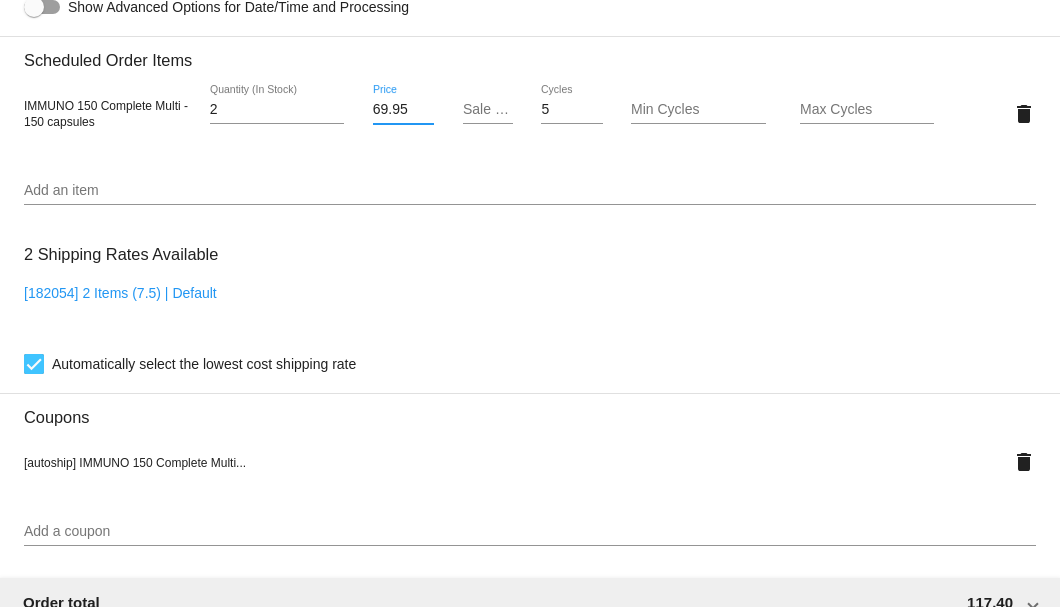 type on "69.95" 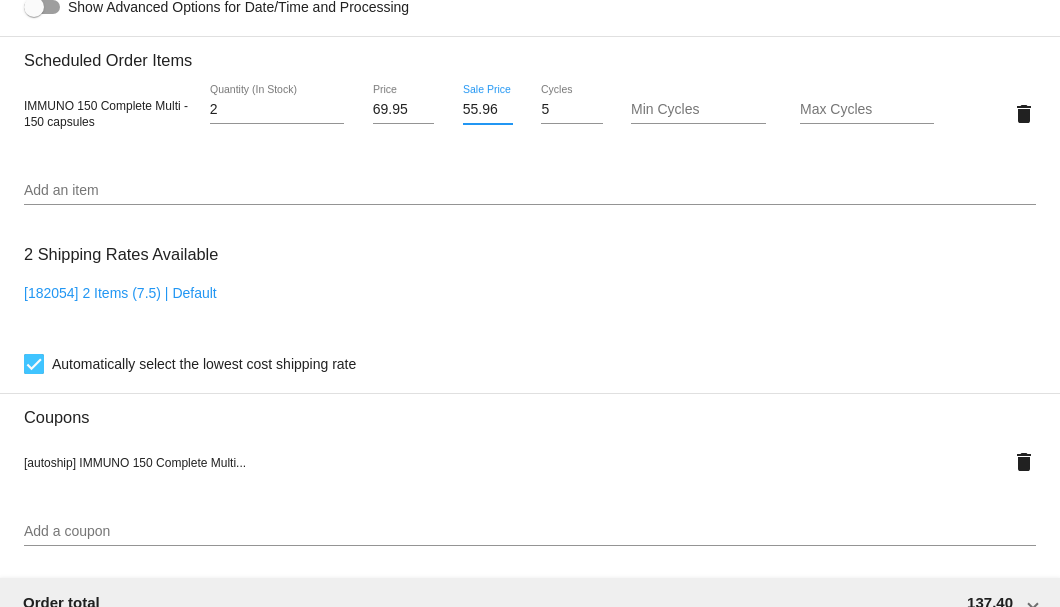 scroll, scrollTop: 0, scrollLeft: 0, axis: both 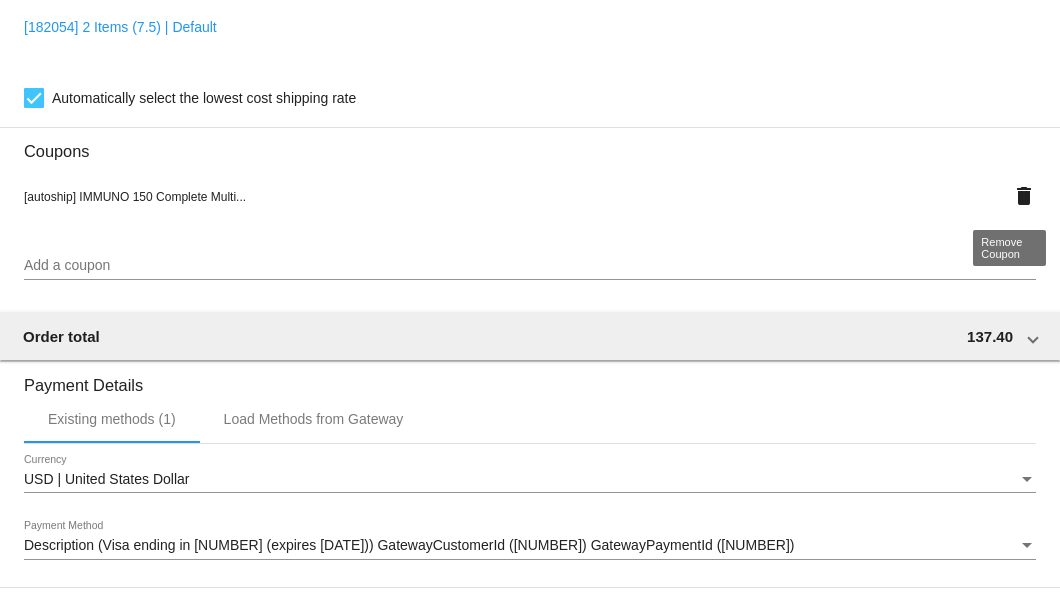 type on "55.96" 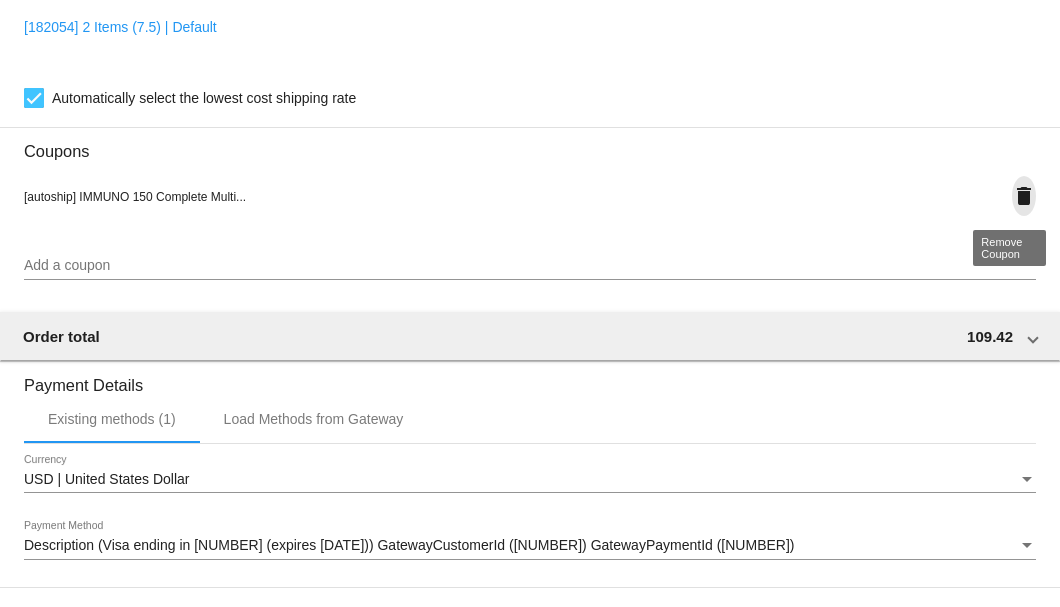 click on "delete" 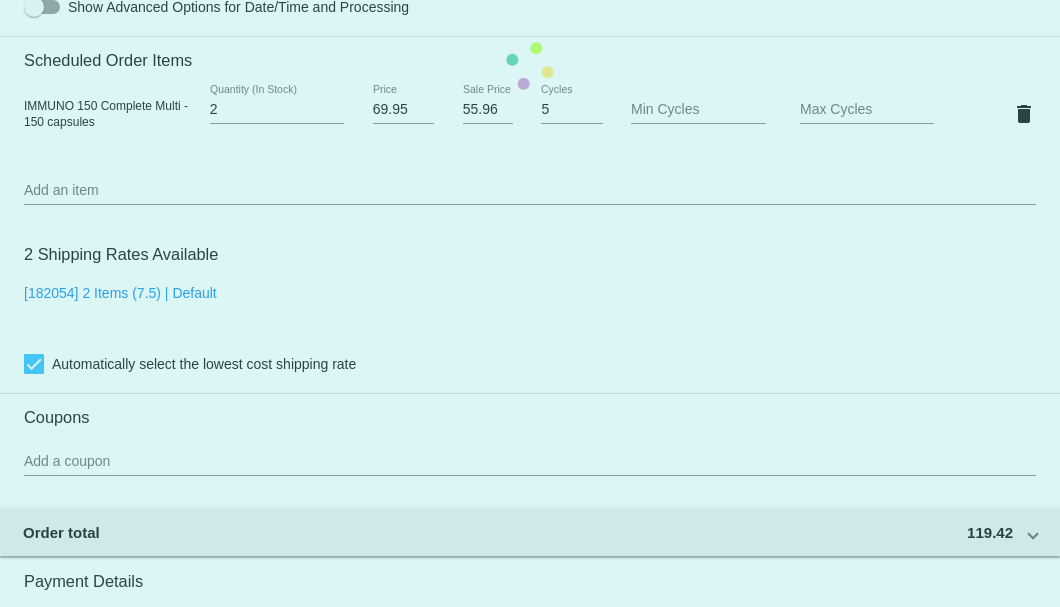 scroll, scrollTop: 1200, scrollLeft: 0, axis: vertical 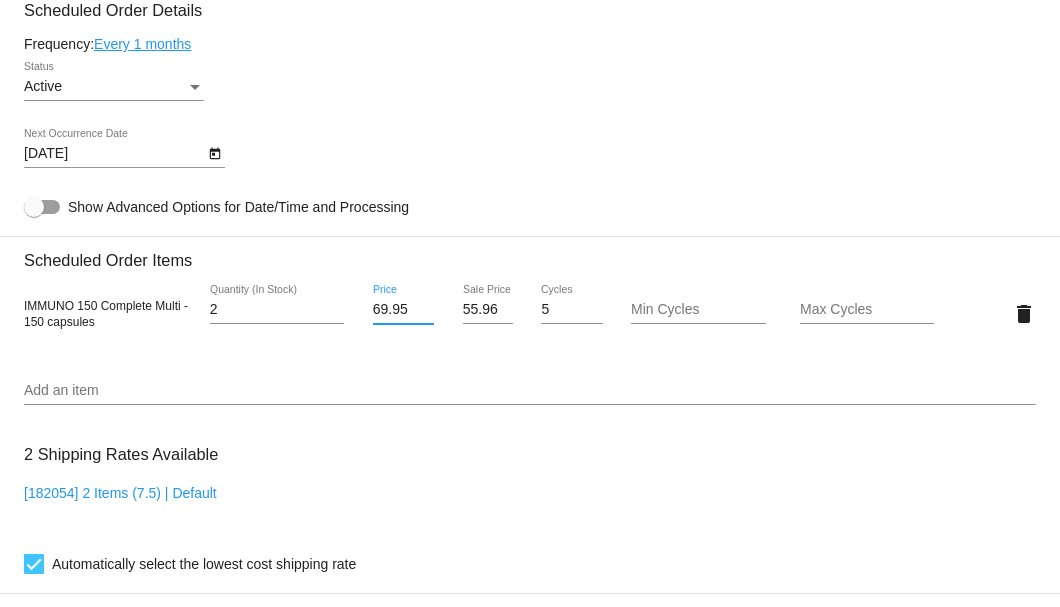 drag, startPoint x: 406, startPoint y: 317, endPoint x: 370, endPoint y: 314, distance: 36.124783 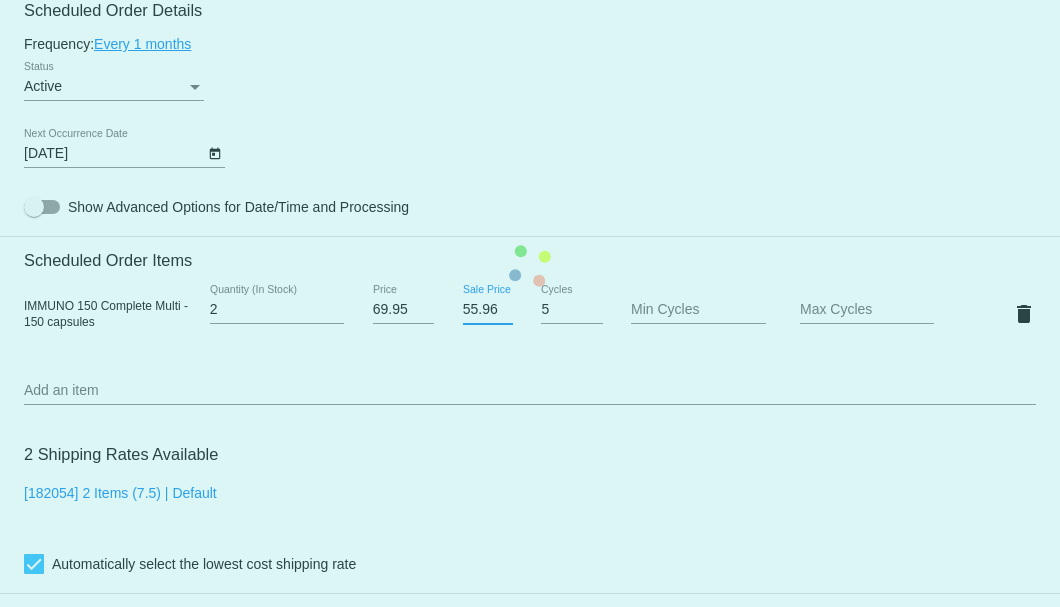 click on "Customer
5369867: [FIRST] [LAST]
[EMAIL]
Customer Shipping
Enter Shipping Address Select A Saved Address (0)
[FIRST]
Shipping First Name
[LAST]
Shipping Last Name
US | USA
Shipping Country
[NUMBER] [STREET]. [STREET]
Shipping Street 1
Shipping Street 2
[CITY]
Shipping City
CO | Colorado
Shipping State
[POSTAL_CODE]
Shipping Postcode
Scheduled Order Details
Frequency:
Every 1 months
Active
Status" 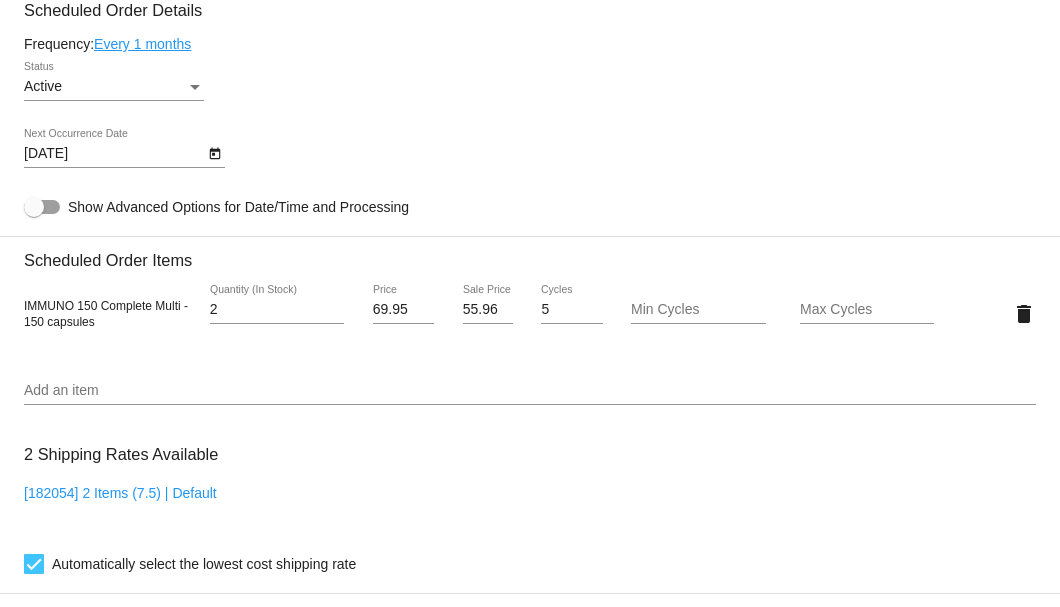 drag, startPoint x: 458, startPoint y: 312, endPoint x: 488, endPoint y: 312, distance: 30 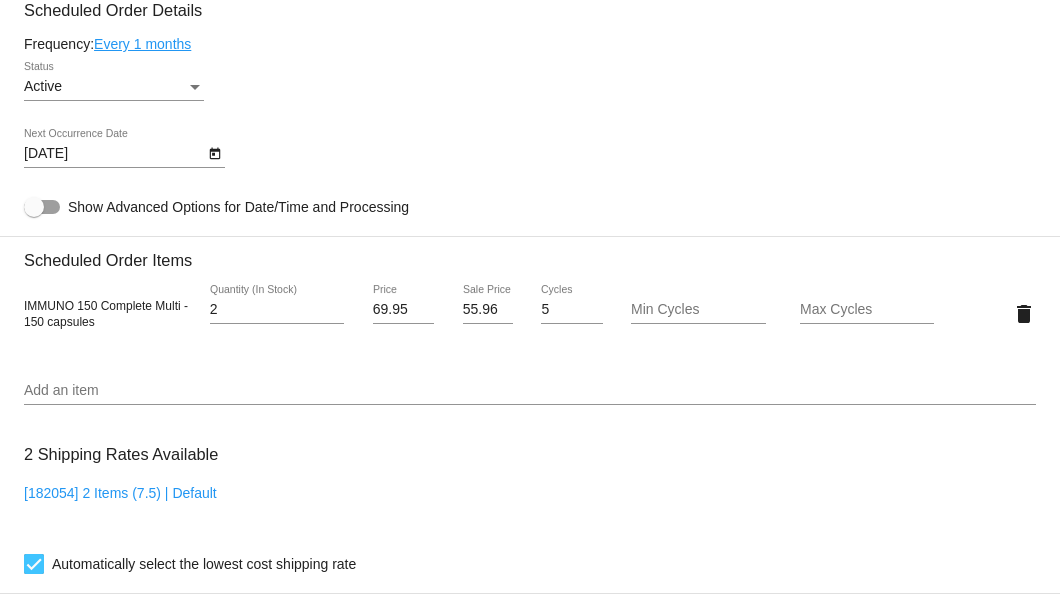 click on "Customer
5369867: [FIRST] [LAST]
[EMAIL]
Customer Shipping
Enter Shipping Address Select A Saved Address (0)
[FIRST]
Shipping First Name
[LAST]
Shipping Last Name
US | USA
Shipping Country
[NUMBER] [STREET]. [STREET]
Shipping Street 1
Shipping Street 2
[CITY]
Shipping City
CO | Colorado
Shipping State
[POSTAL_CODE]
Shipping Postcode
Scheduled Order Details
Frequency:
Every 1 months
Active
Status" 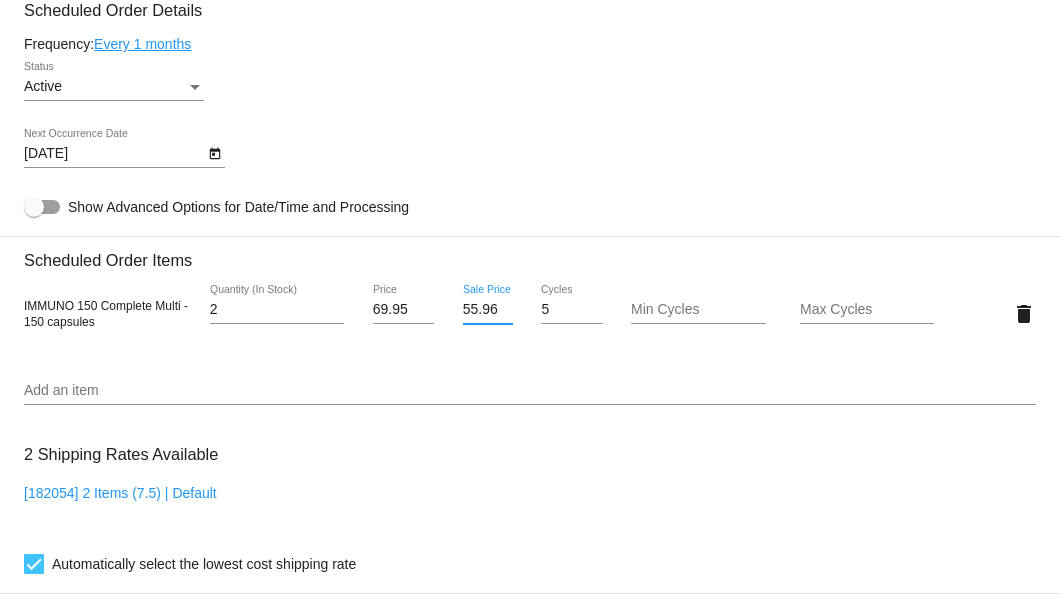 click on "55.96" at bounding box center [488, 310] 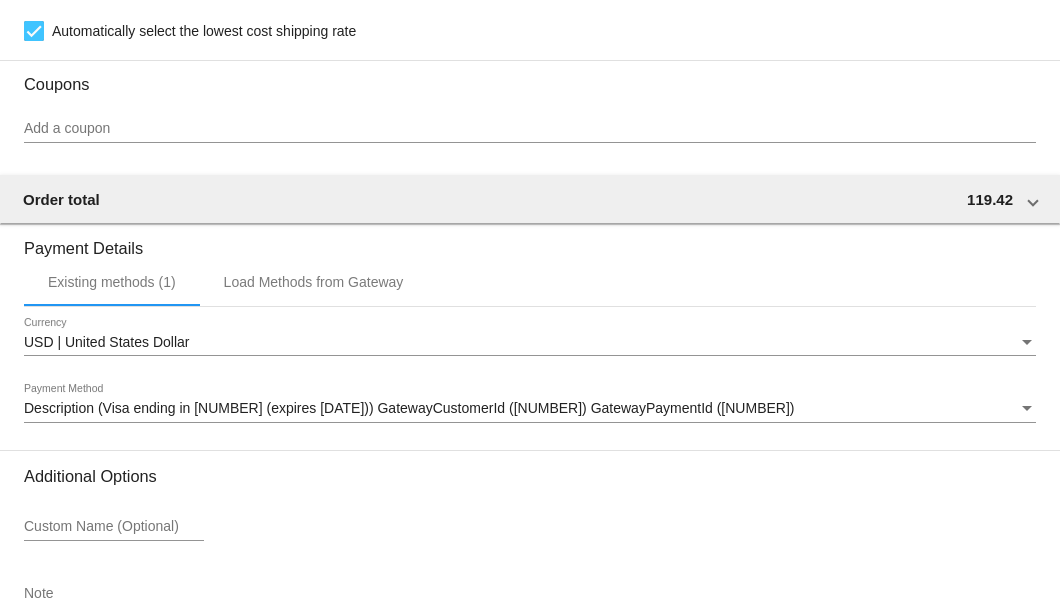 scroll, scrollTop: 1860, scrollLeft: 0, axis: vertical 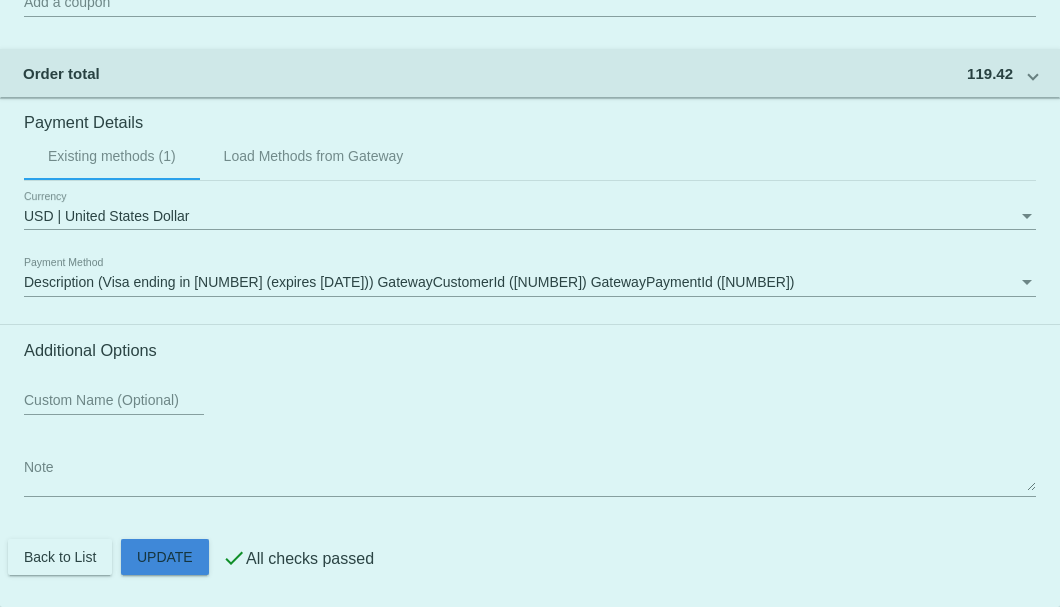 click on "Customer
5369867: [FIRST] [LAST]
[EMAIL]
Customer Shipping
Enter Shipping Address Select A Saved Address (0)
[FIRST]
Shipping First Name
[LAST]
Shipping Last Name
US | USA
Shipping Country
[NUMBER] [STREET]. [STREET]
Shipping Street 1
Shipping Street 2
[CITY]
Shipping City
CO | Colorado
Shipping State
[POSTAL_CODE]
Shipping Postcode
Scheduled Order Details
Frequency:
Every 1 months
Active
Status" 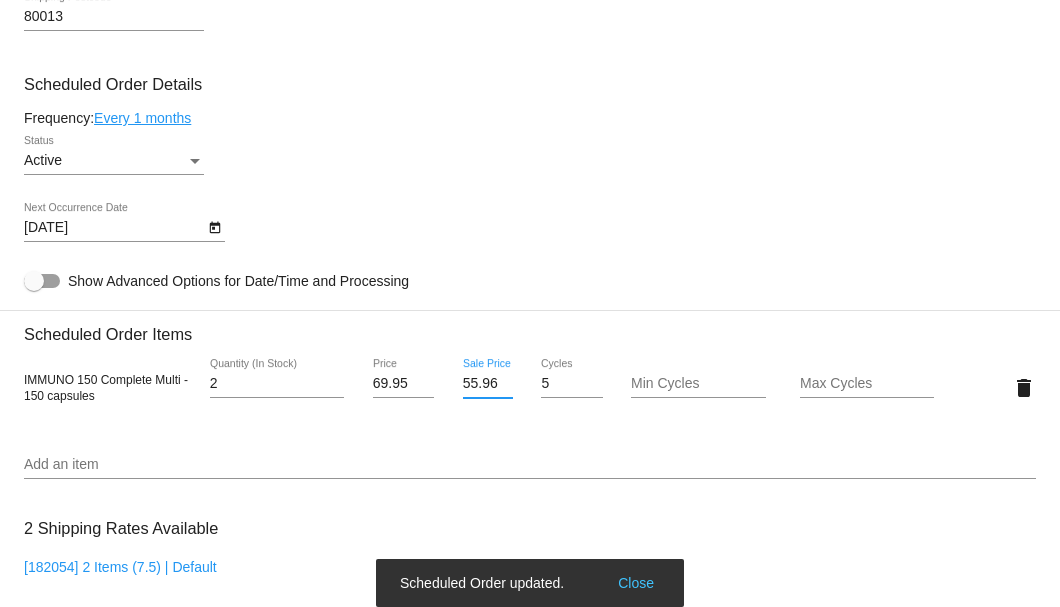 scroll, scrollTop: 926, scrollLeft: 0, axis: vertical 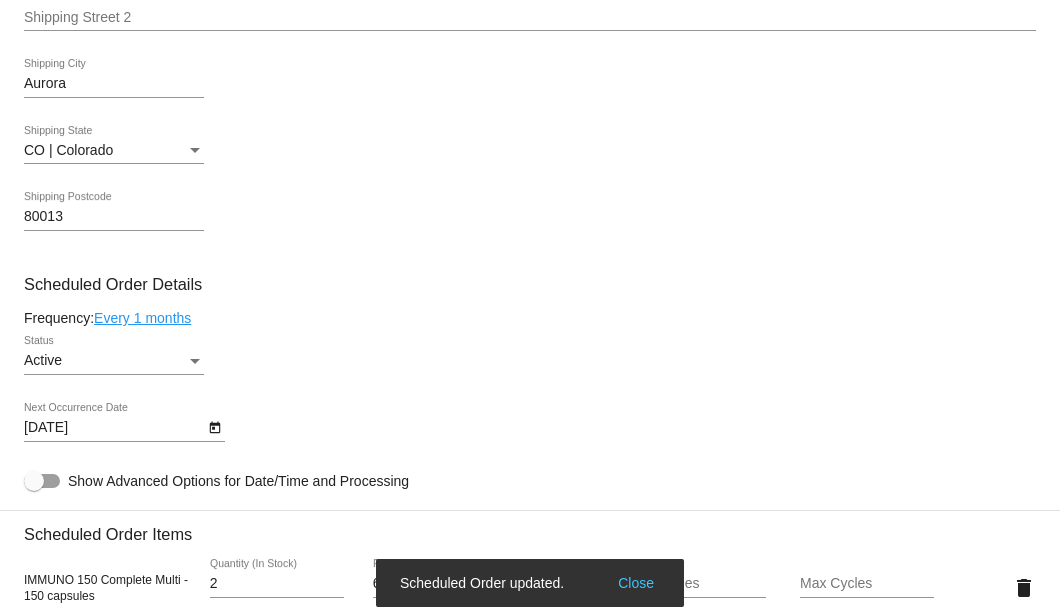 click on "Customer
5369867: [FIRST] [LAST]
[EMAIL]
Customer Shipping
Enter Shipping Address Select A Saved Address (0)
[FIRST]
Shipping First Name
[LAST]
Shipping Last Name
US | USA
Shipping Country
[NUMBER] [STREET]. [STREET]
Shipping Street 1
Shipping Street 2
[CITY]
Shipping City
CO | Colorado
Shipping State
[POSTAL_CODE]
Shipping Postcode
Scheduled Order Details
Frequency:
Every 1 months
Active
Status" 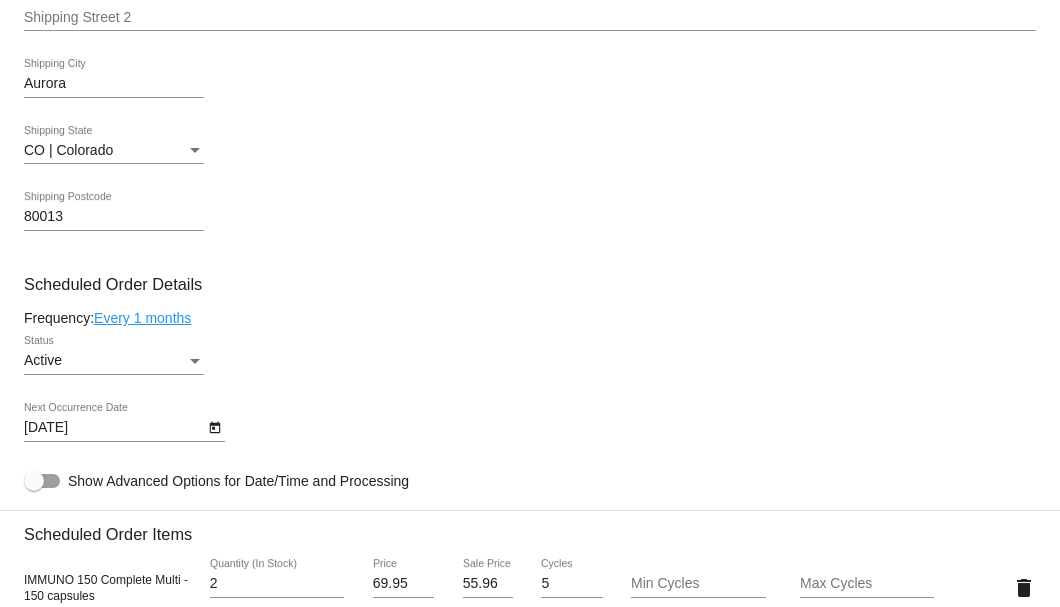 click on "Every 1 months" 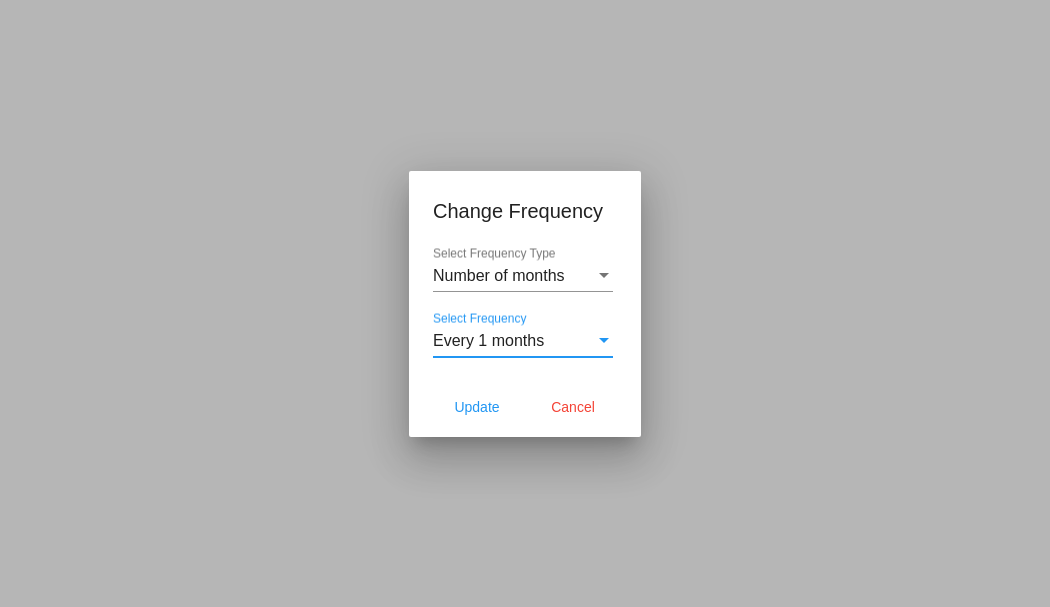 click on "Every 1 months" at bounding box center (488, 340) 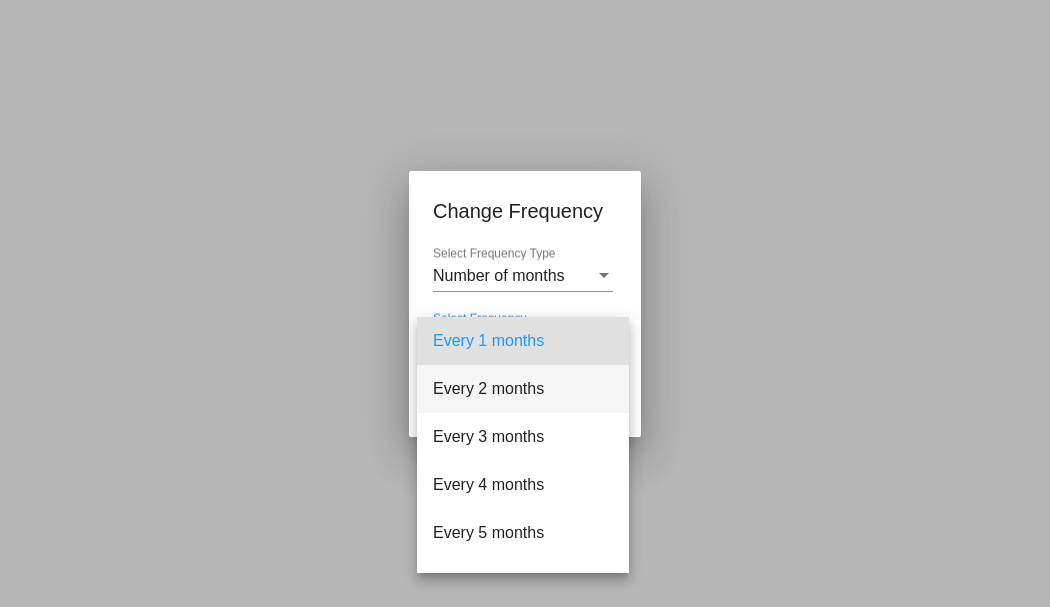 click on "Every 2 months" at bounding box center [523, 389] 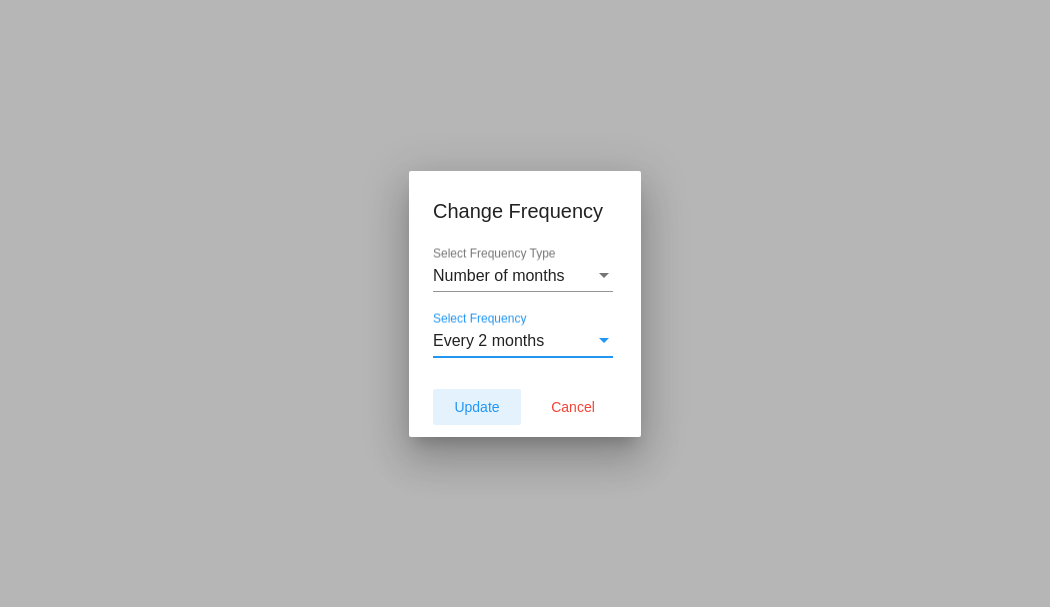 click on "Update" 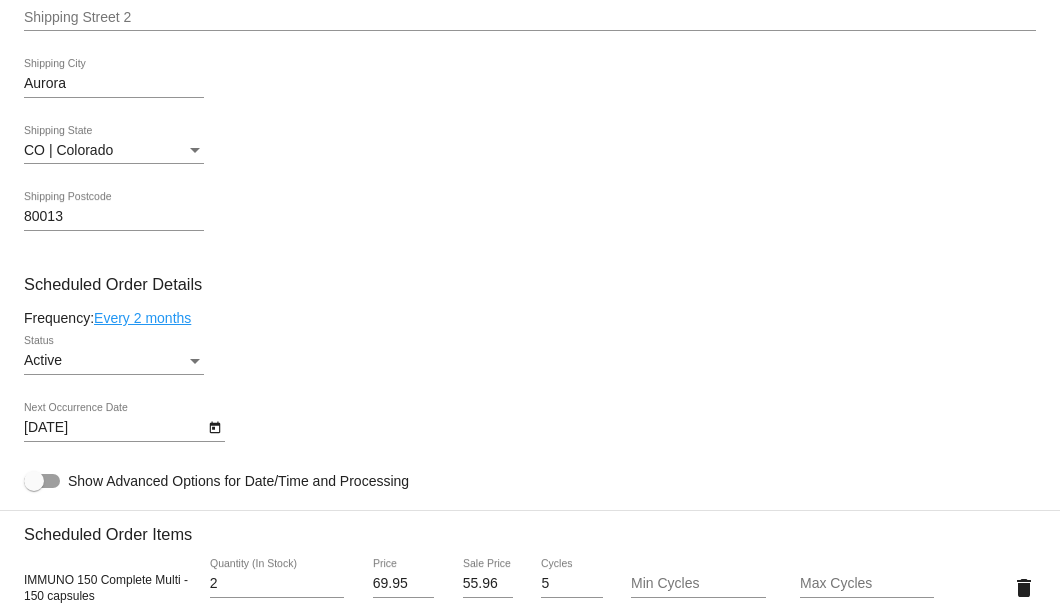 scroll, scrollTop: 993, scrollLeft: 0, axis: vertical 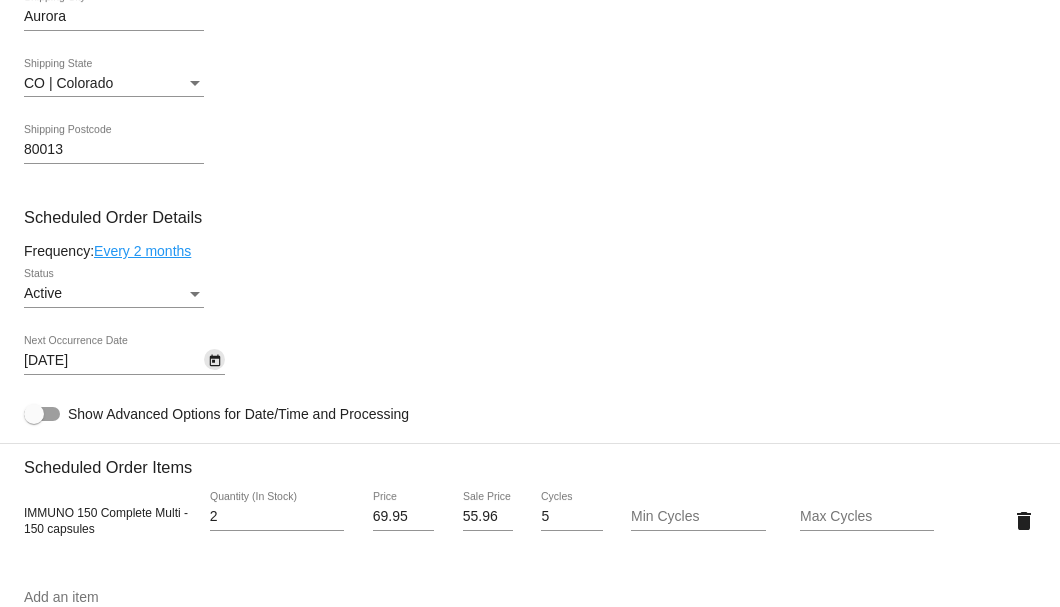 click 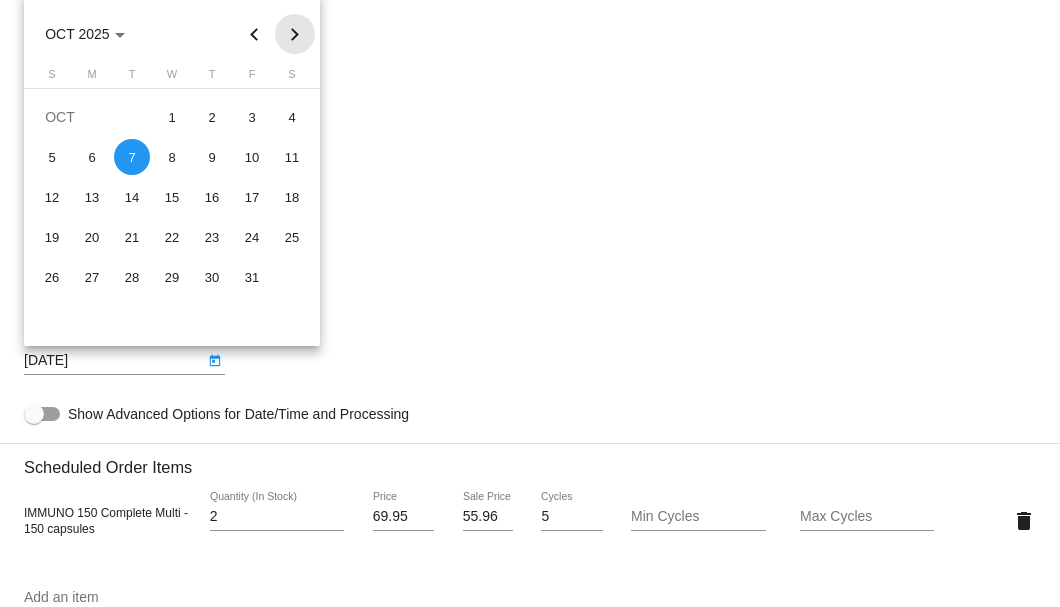 click at bounding box center (295, 34) 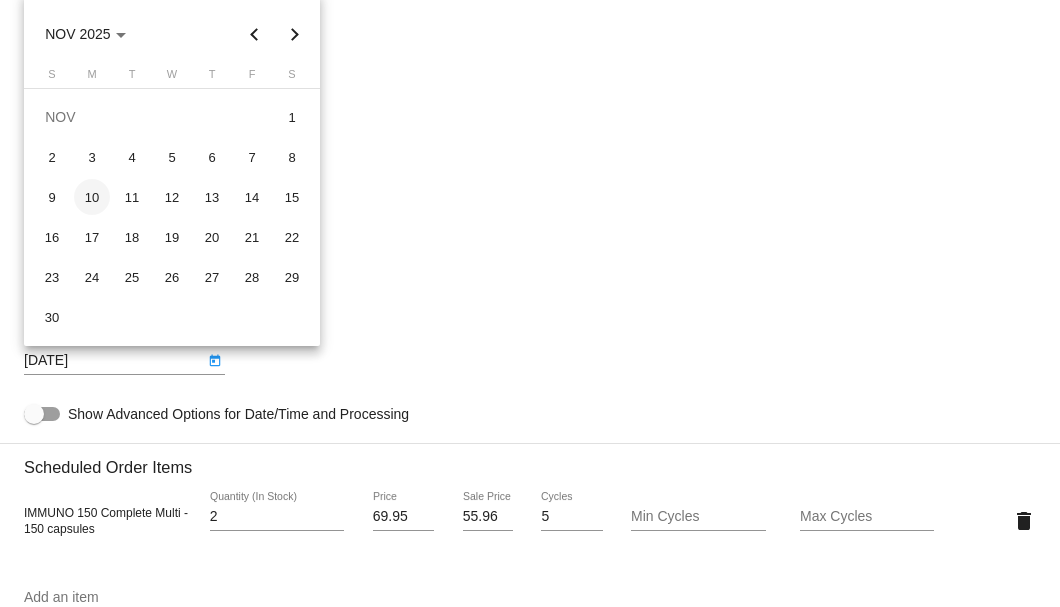 click on "10" at bounding box center [92, 197] 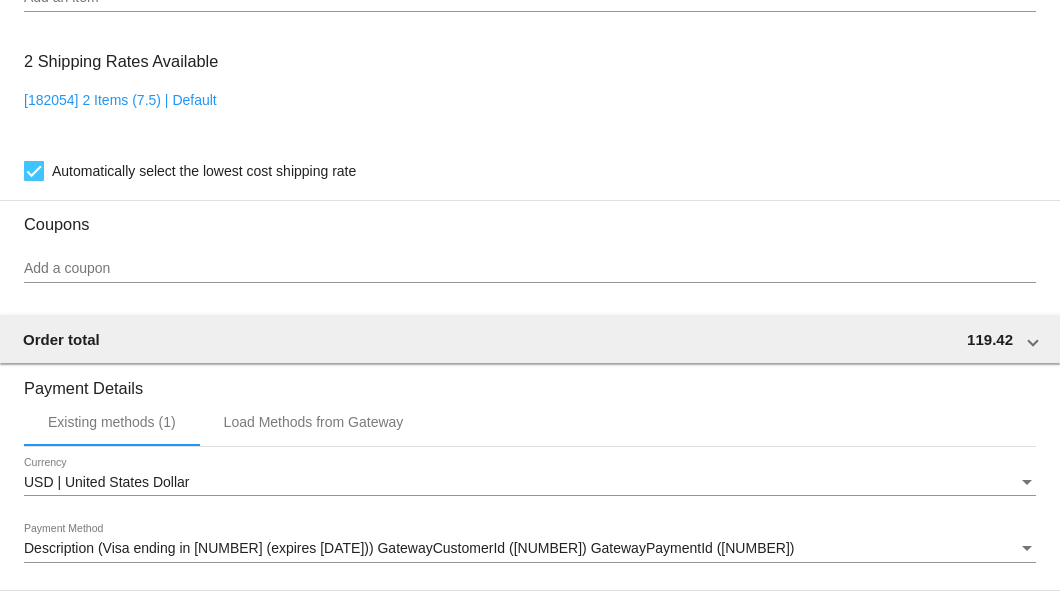 scroll, scrollTop: 1860, scrollLeft: 0, axis: vertical 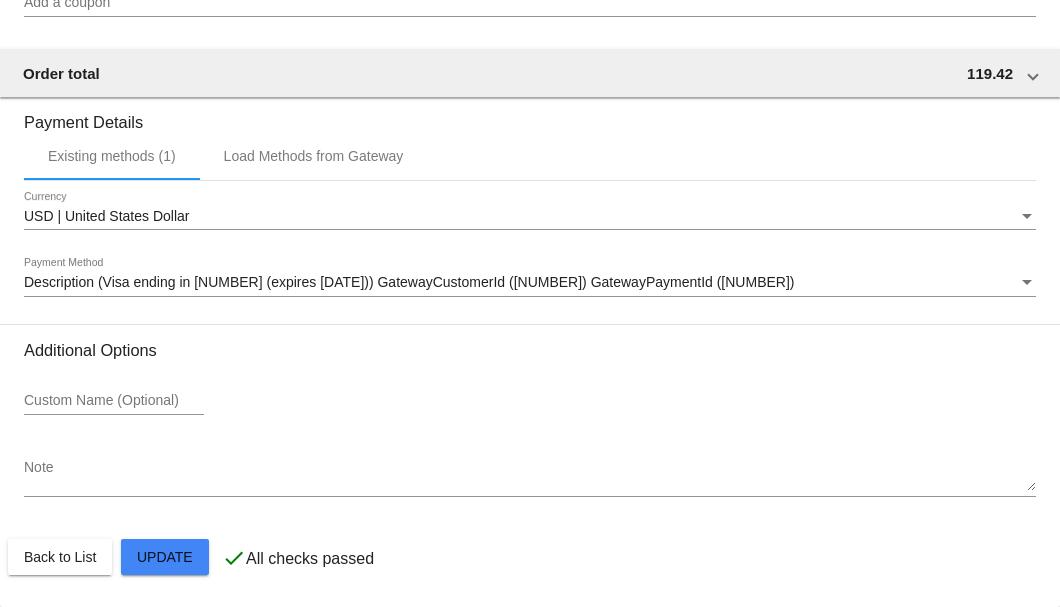 click on "Customer
5369867: [FIRST] [LAST]
[EMAIL]
Customer Shipping
Enter Shipping Address Select A Saved Address (0)
[FIRST]
Shipping First Name
[LAST]
Shipping Last Name
US | USA
Shipping Country
[NUMBER] [STREET]
Shipping Street 1
Shipping Street 2
[CITY]
Shipping City
CO | Colorado
Shipping State
[POSTAL_CODE]
Shipping Postcode
Scheduled Order Details
Frequency:
Every 2 months
Active
Status" 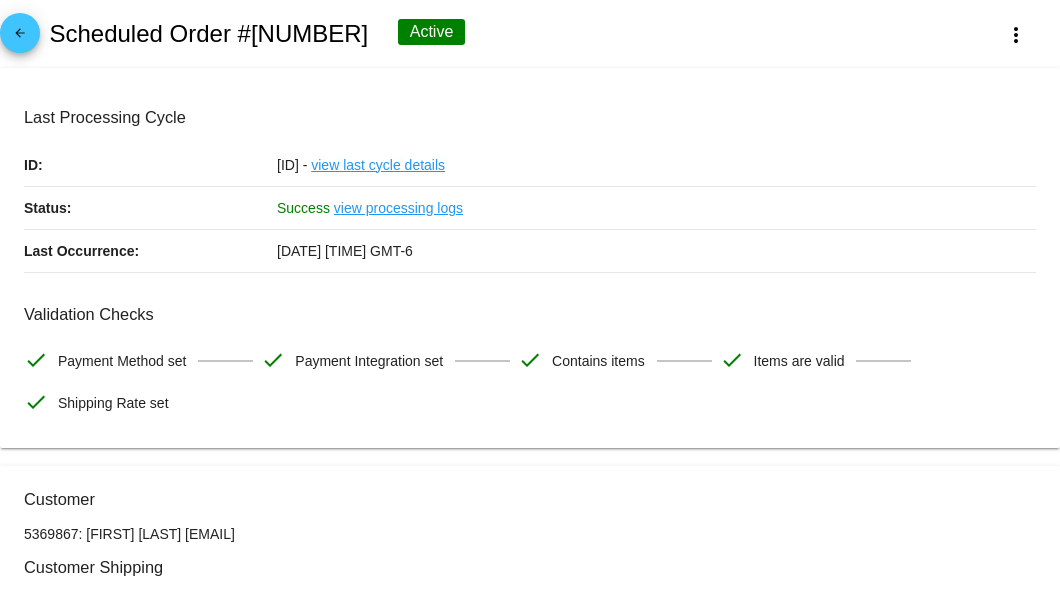 scroll, scrollTop: 266, scrollLeft: 0, axis: vertical 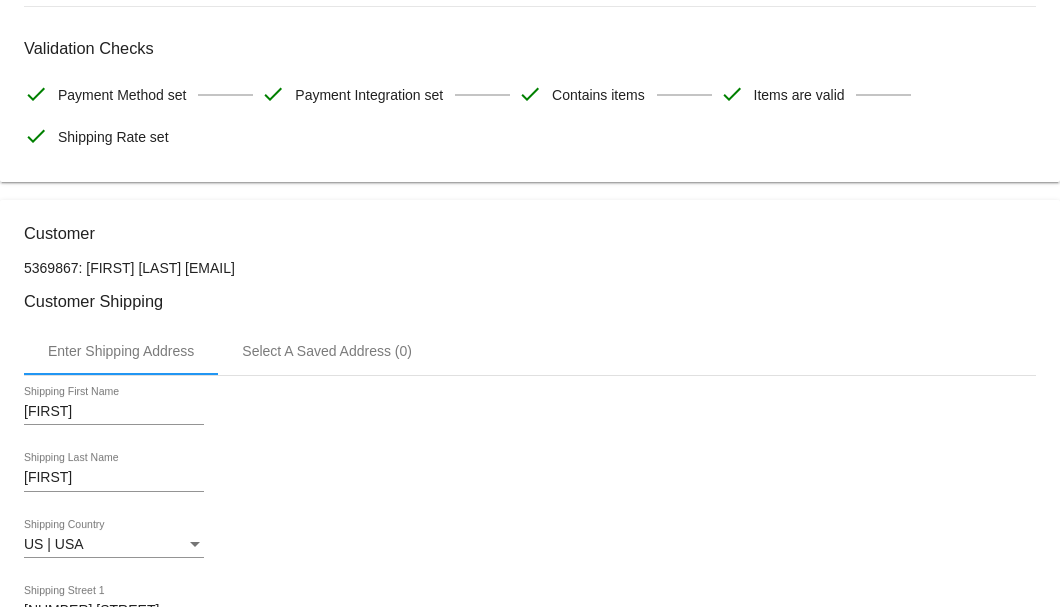 drag, startPoint x: 305, startPoint y: 262, endPoint x: 170, endPoint y: 260, distance: 135.01482 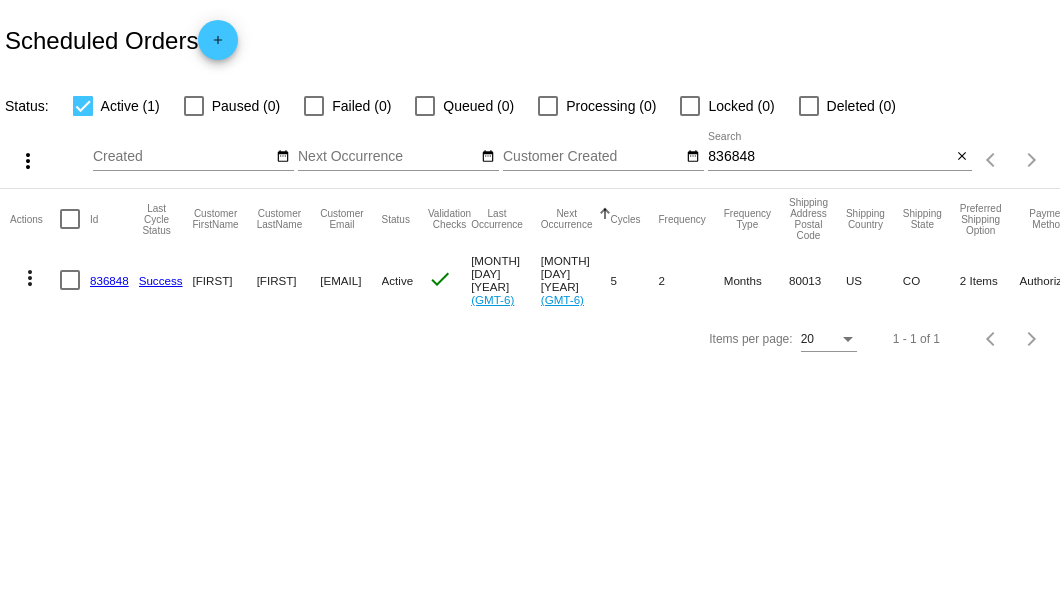 scroll, scrollTop: 0, scrollLeft: 0, axis: both 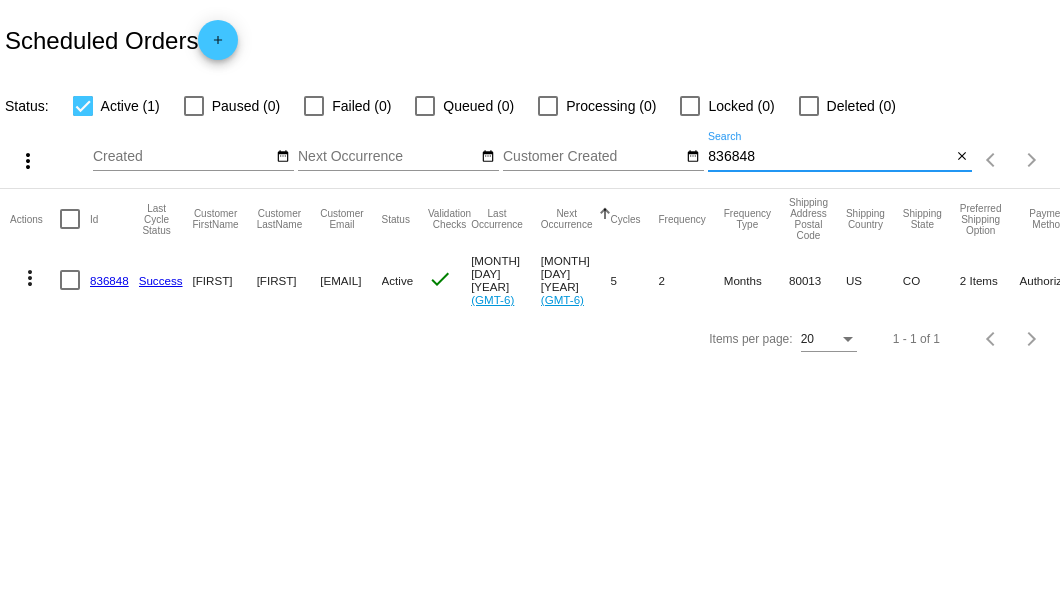 click on "836848" at bounding box center (829, 157) 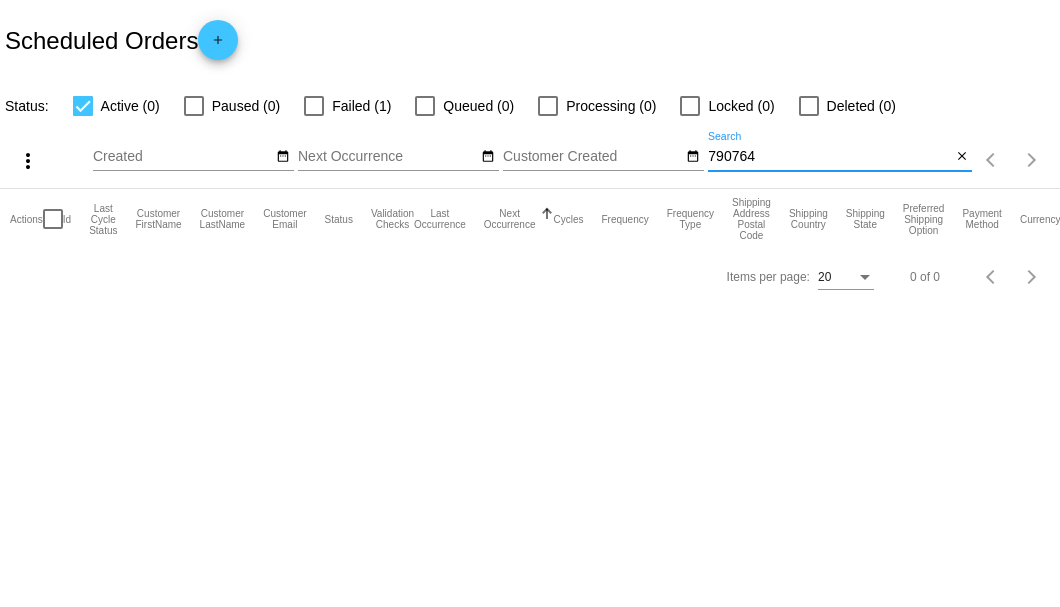 type on "790764" 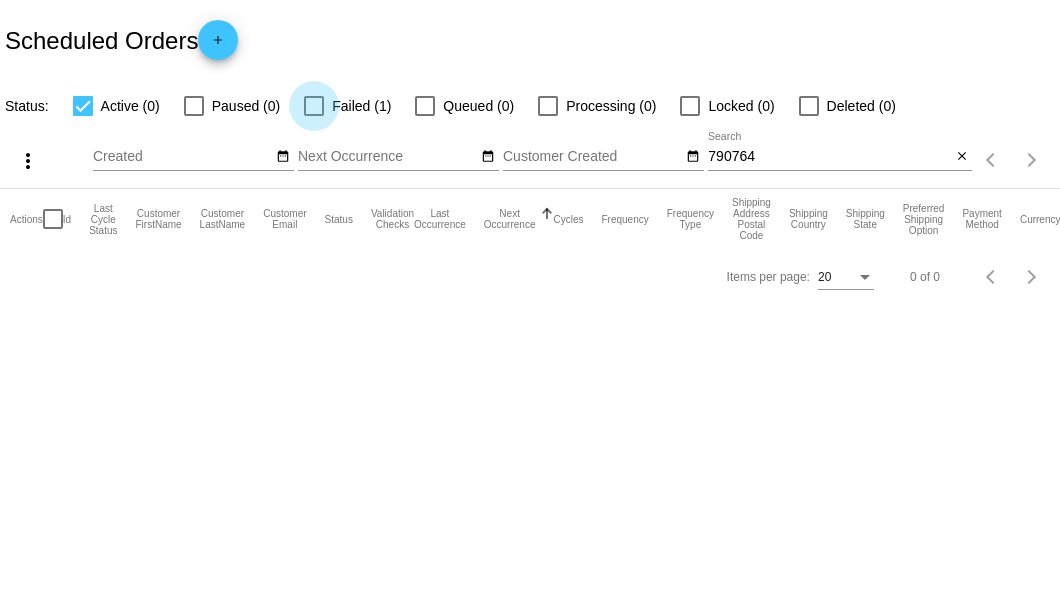 click at bounding box center (314, 106) 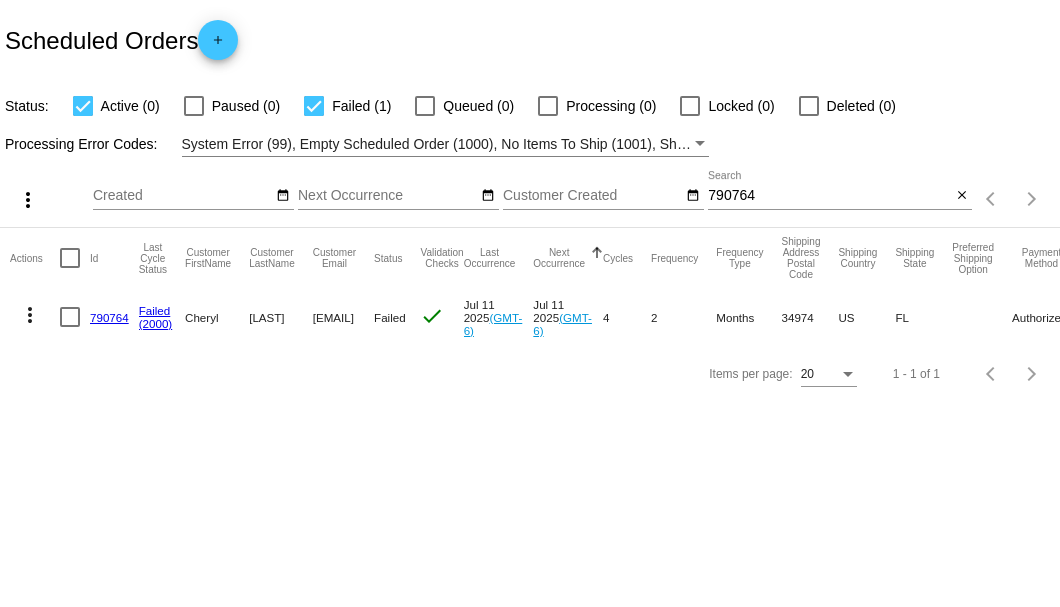 click on "790764" 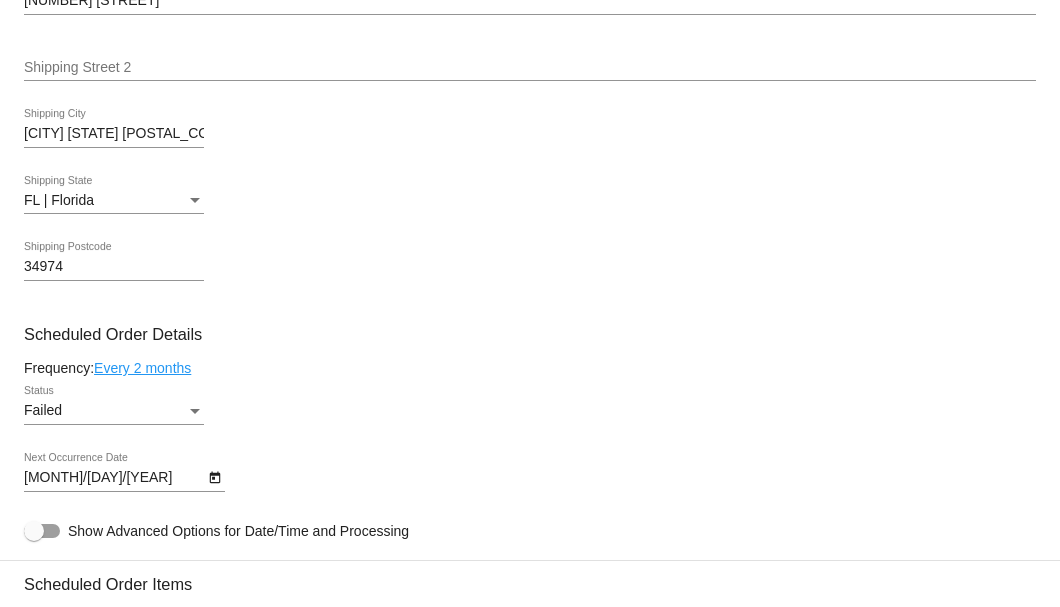 scroll, scrollTop: 1133, scrollLeft: 0, axis: vertical 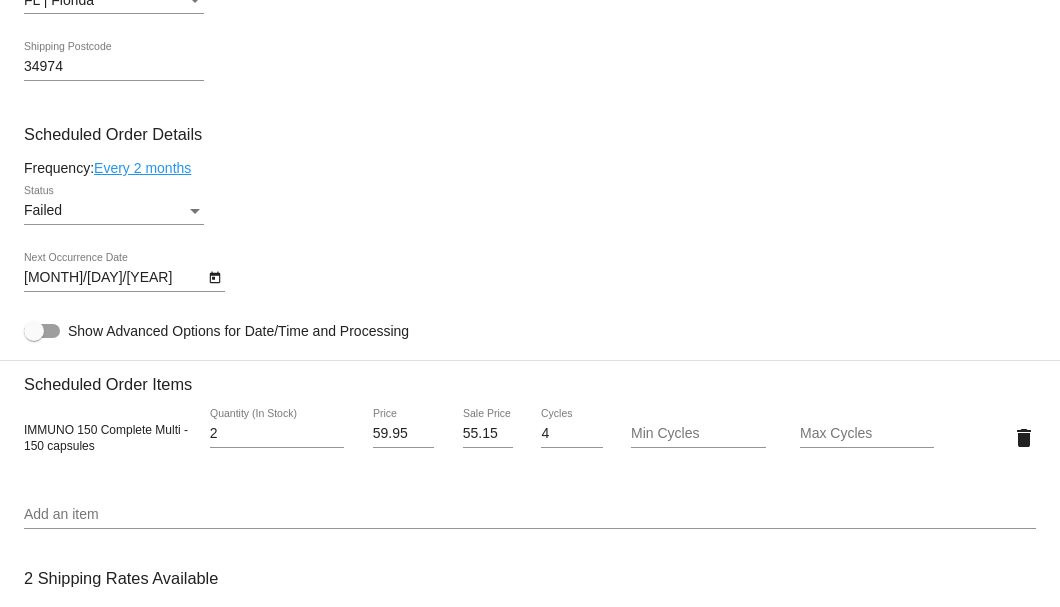 click at bounding box center [195, 211] 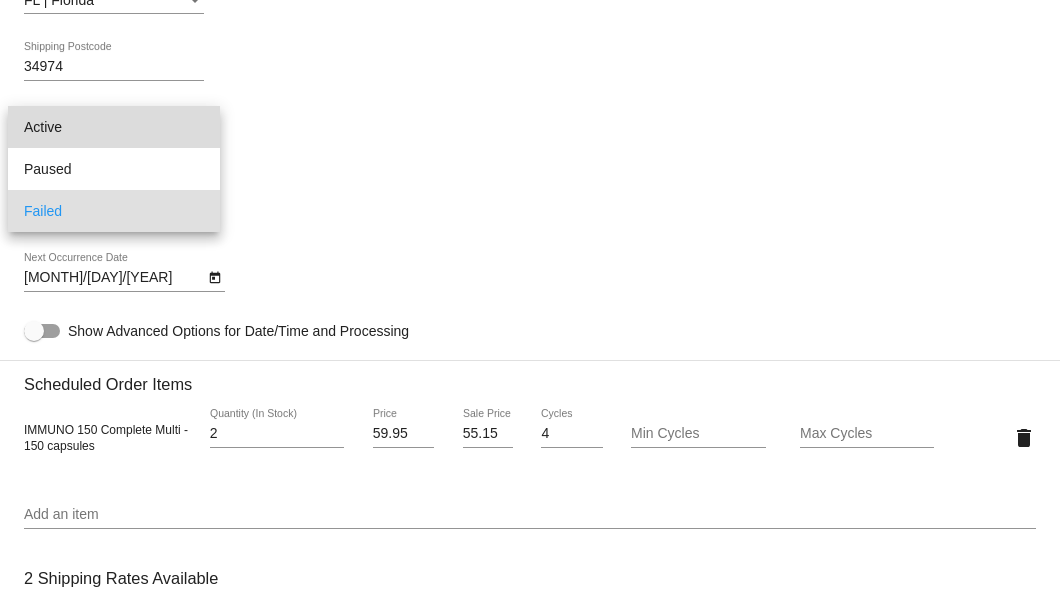 click on "Active" at bounding box center [114, 127] 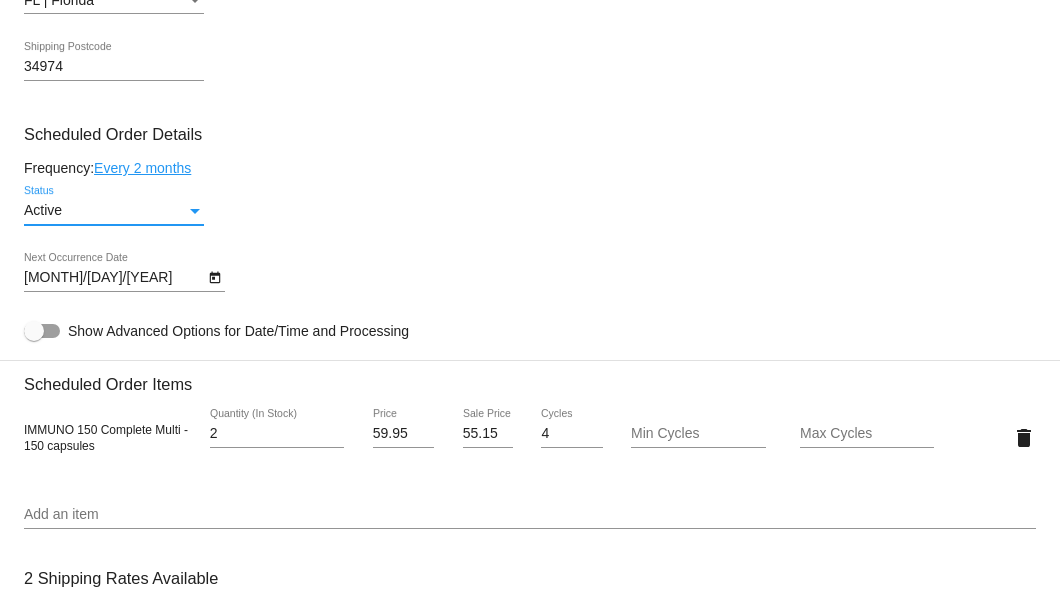 click 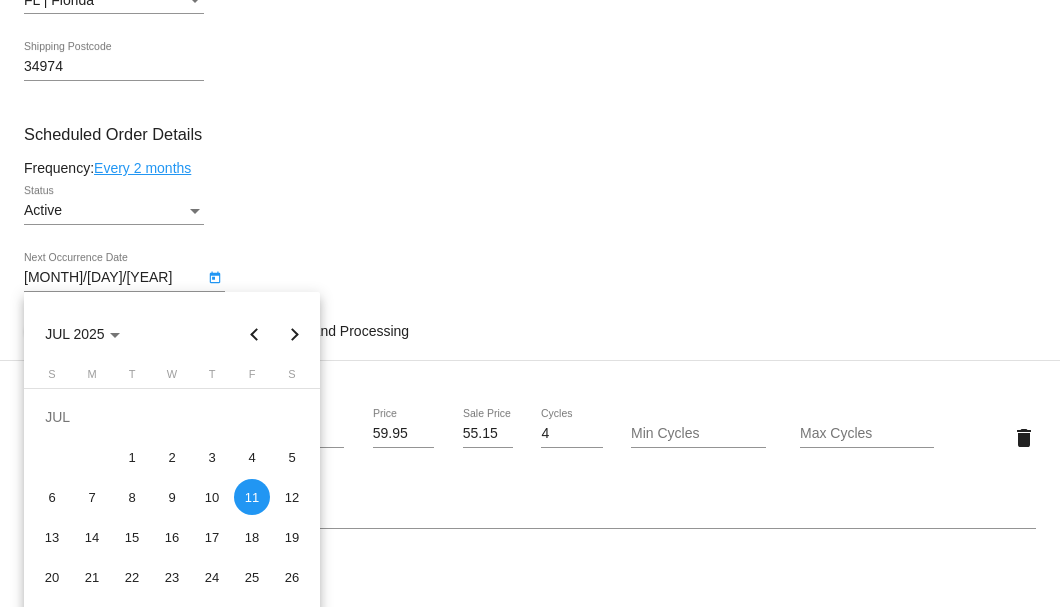 click at bounding box center [295, 334] 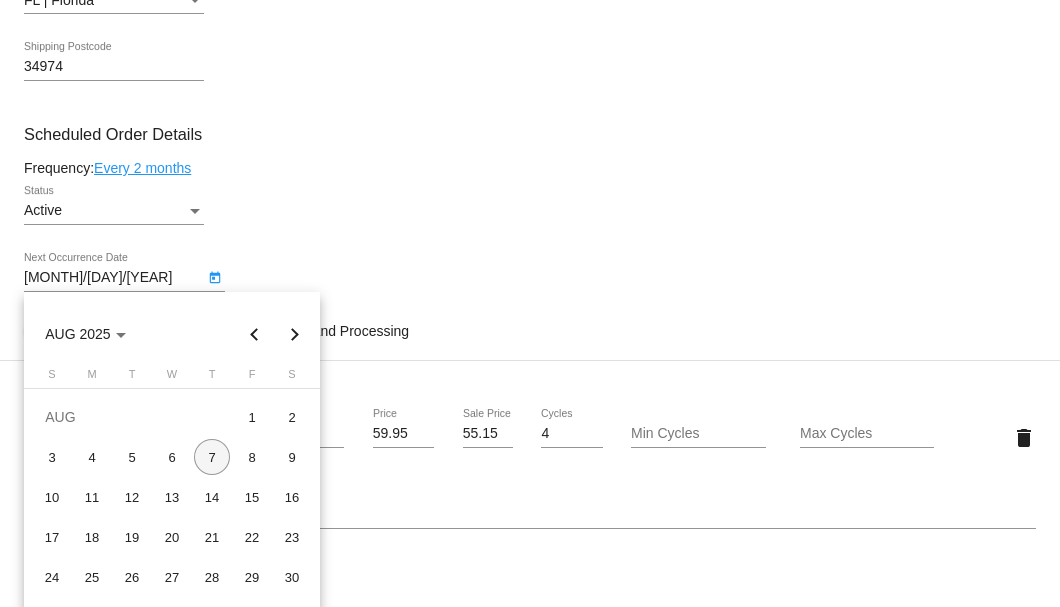 click on "7" at bounding box center (212, 457) 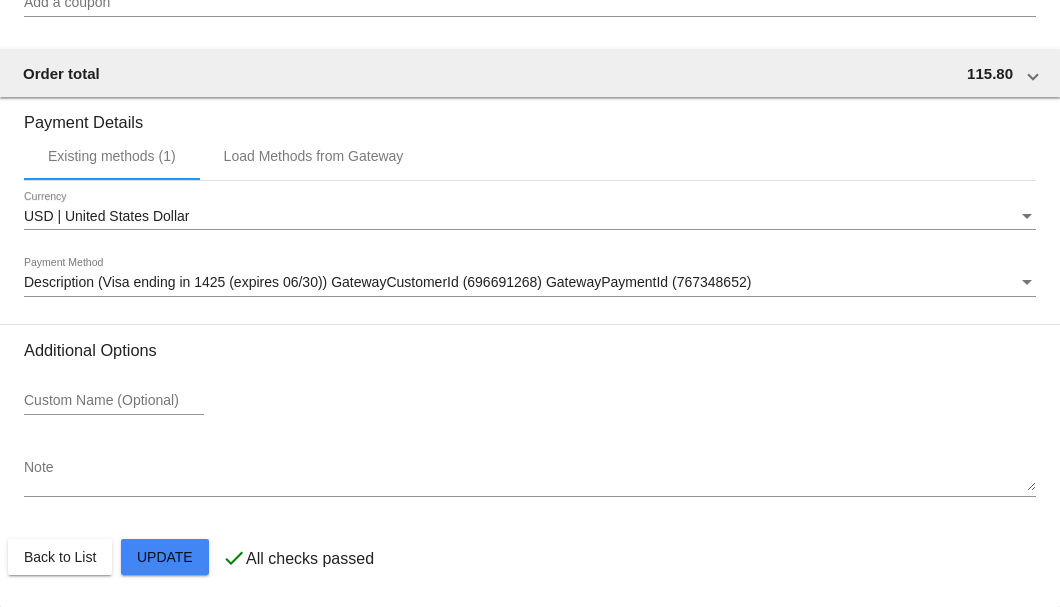 scroll, scrollTop: 1853, scrollLeft: 0, axis: vertical 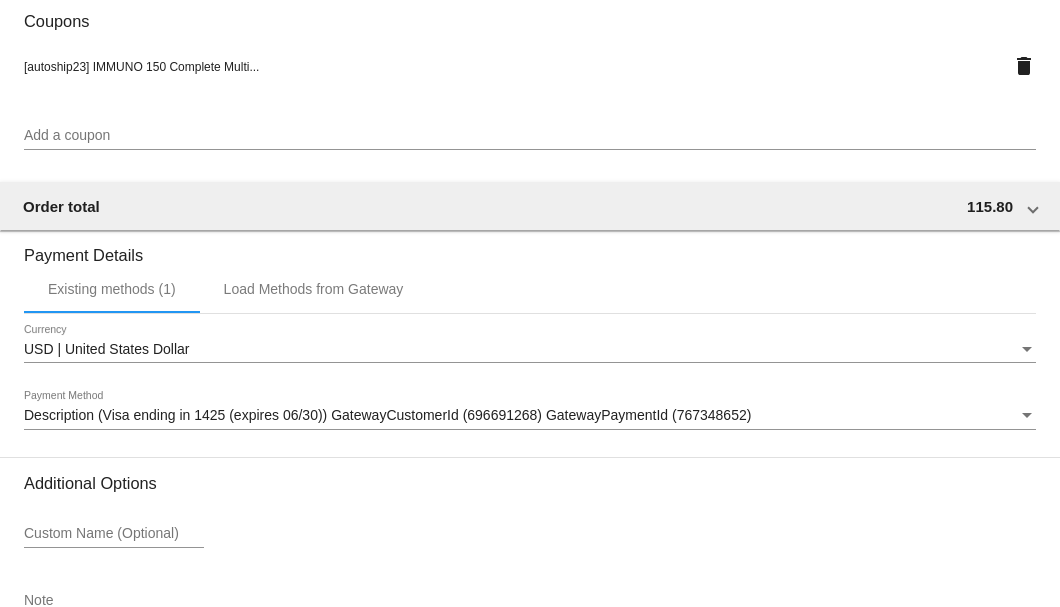 click on "Description (Visa ending in 1425 (expires 06/30)) GatewayCustomerId (696691268)
GatewayPaymentId (767348652)
Payment Method" at bounding box center (530, 410) 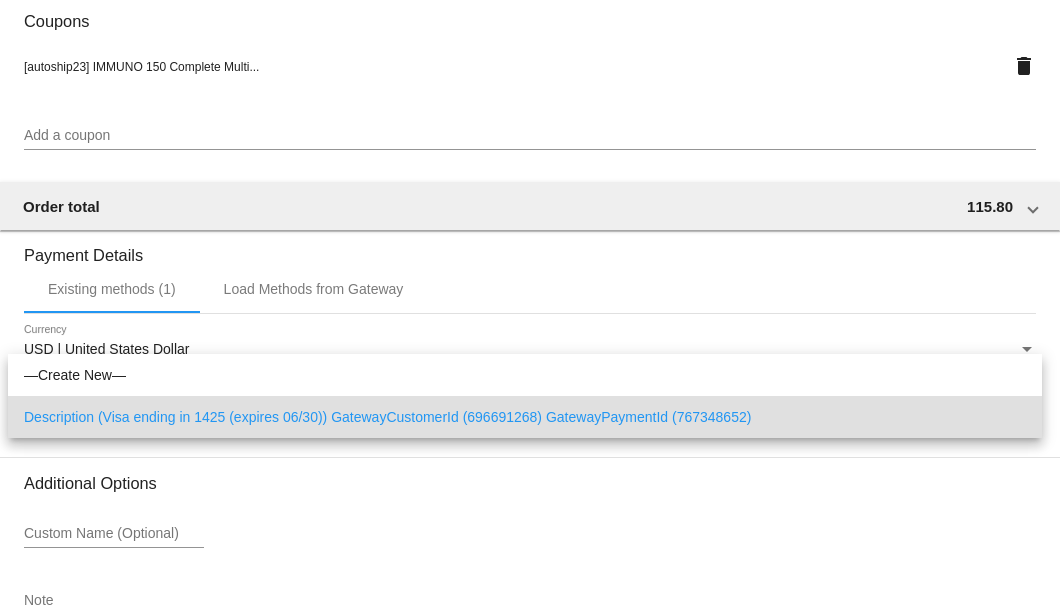 click at bounding box center [530, 303] 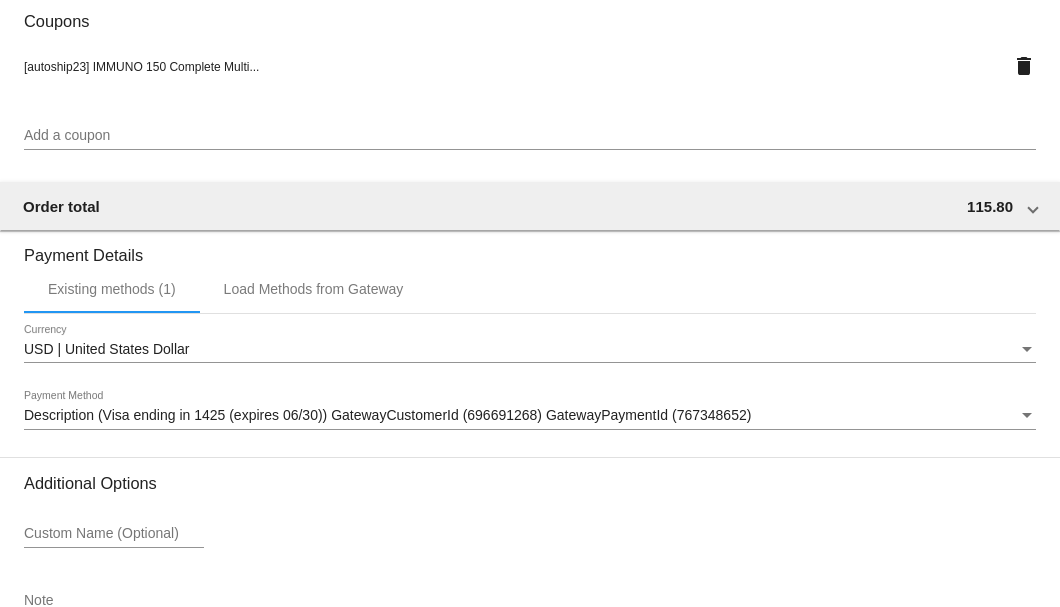scroll, scrollTop: 1986, scrollLeft: 0, axis: vertical 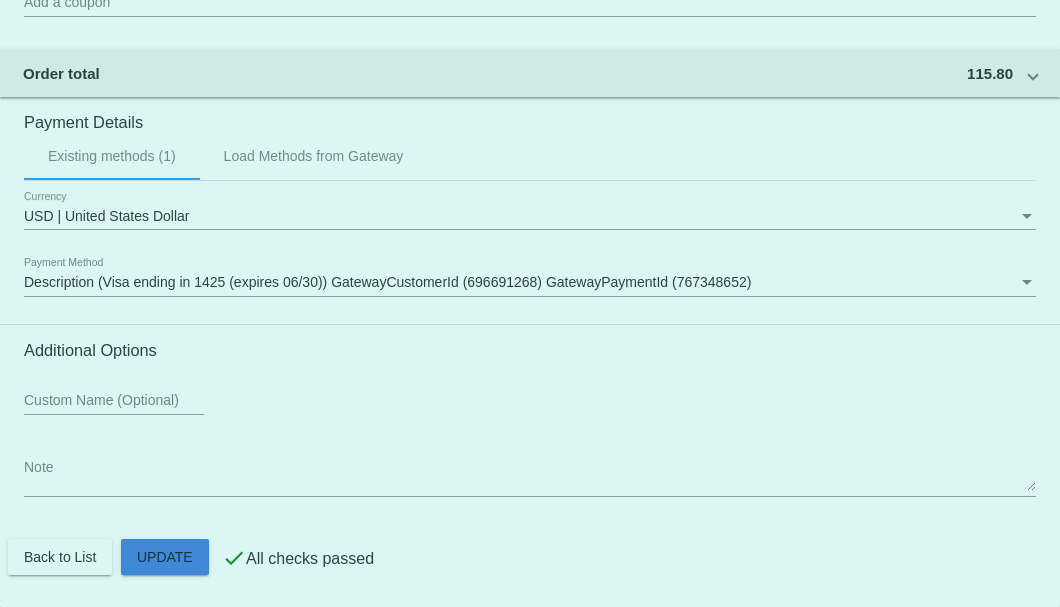 click on "Customer
5378449: Cheryl Kirkpatrick
cmkerd1997@hotmail.com
Customer Shipping
Enter Shipping Address Select A Saved Address (0)
Cheryl
Shipping First Name
Kirkpatrick
Shipping Last Name
US | USA
Shipping Country
4280 SW 9th Way
Shipping Street 1
Shipping Street 2
Okeechobee Fl 34974
Shipping City
FL | Florida
Shipping State
34974
Shipping Postcode
Scheduled Order Details
Frequency:
Every 2 months
Active" 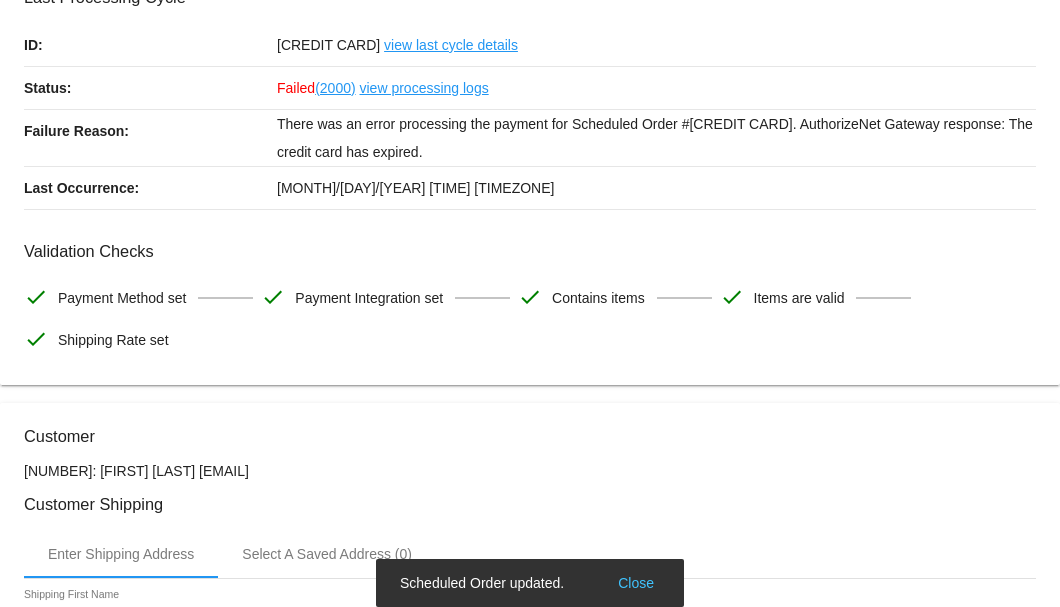 scroll, scrollTop: 0, scrollLeft: 0, axis: both 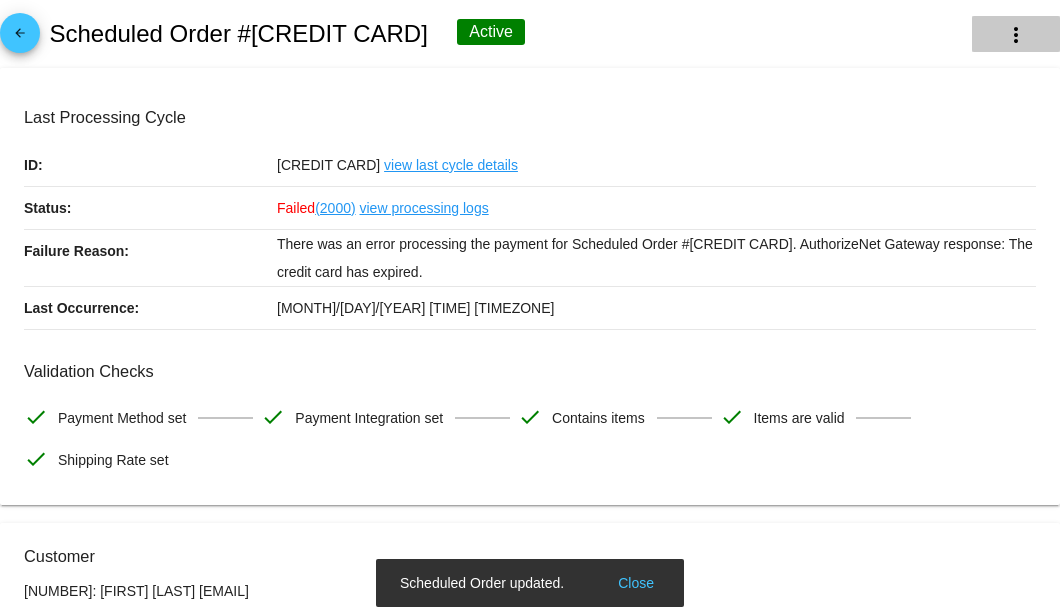 click on "more_vert" 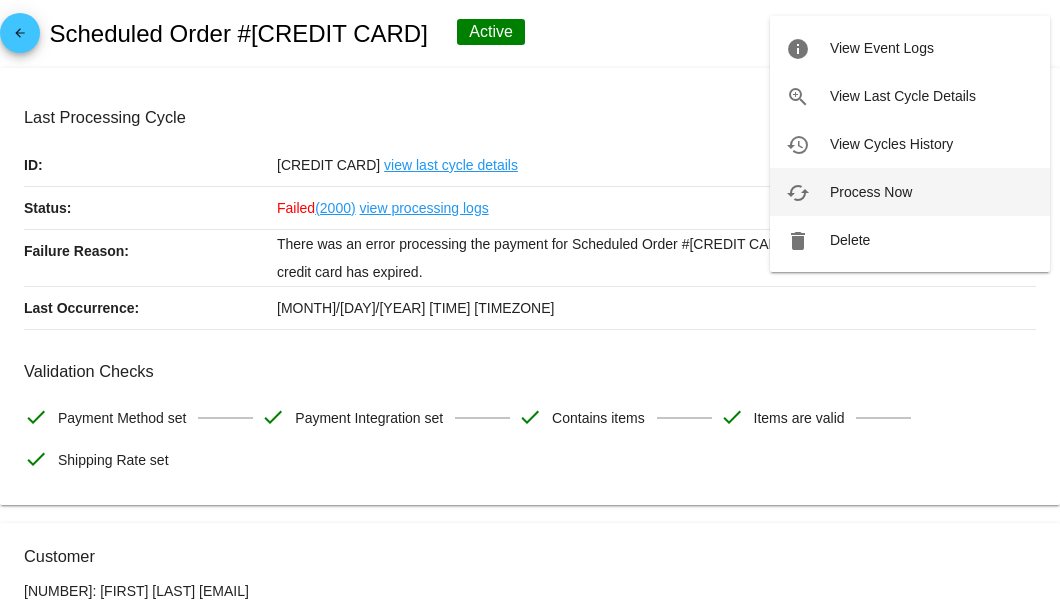 click on "Process Now" at bounding box center (871, 192) 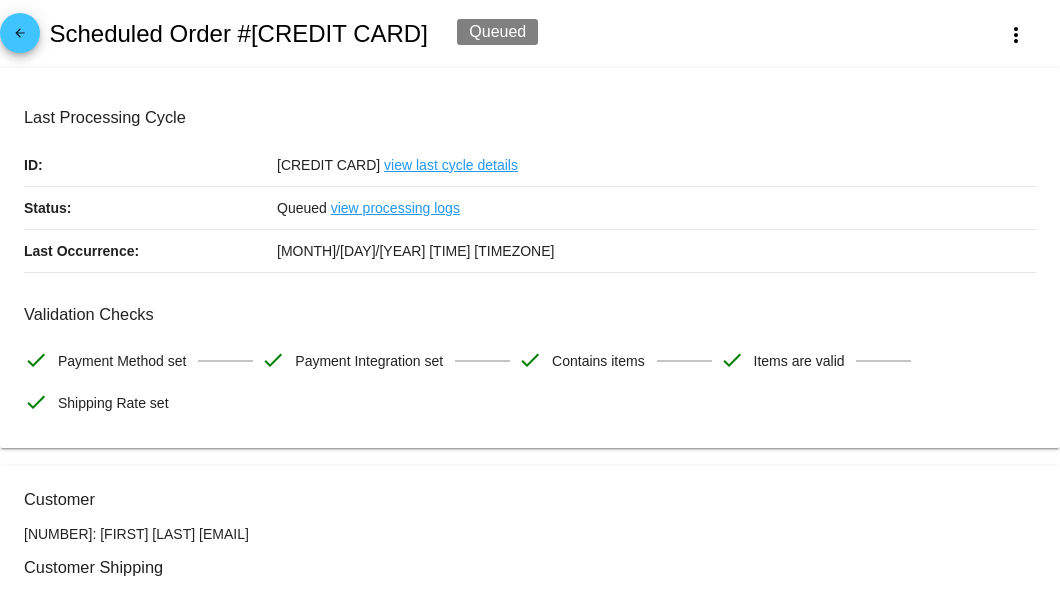 scroll, scrollTop: 266, scrollLeft: 0, axis: vertical 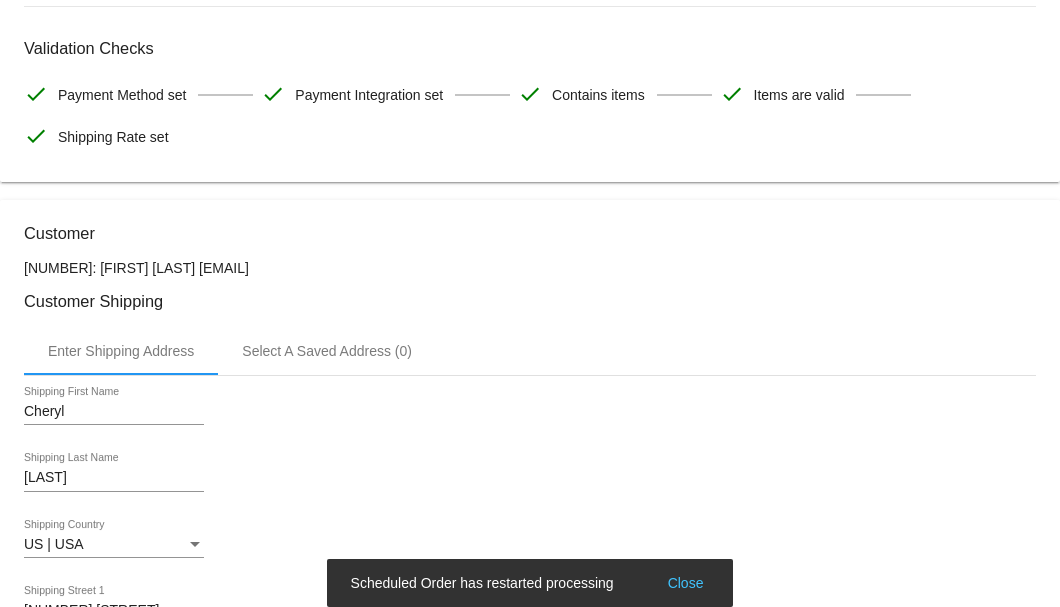 drag, startPoint x: 366, startPoint y: 268, endPoint x: 200, endPoint y: 267, distance: 166.003 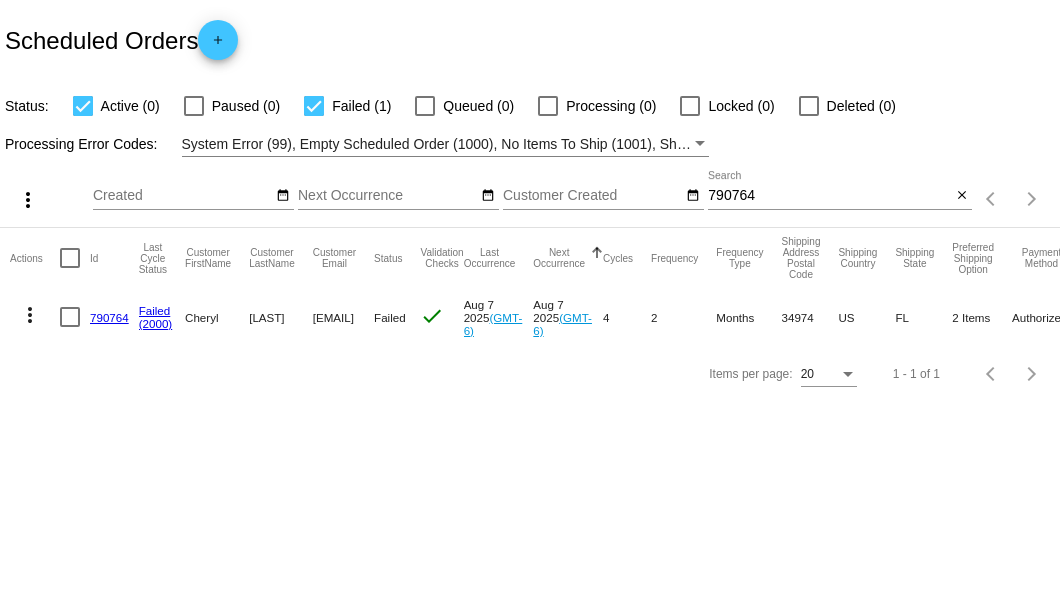 scroll, scrollTop: 0, scrollLeft: 0, axis: both 